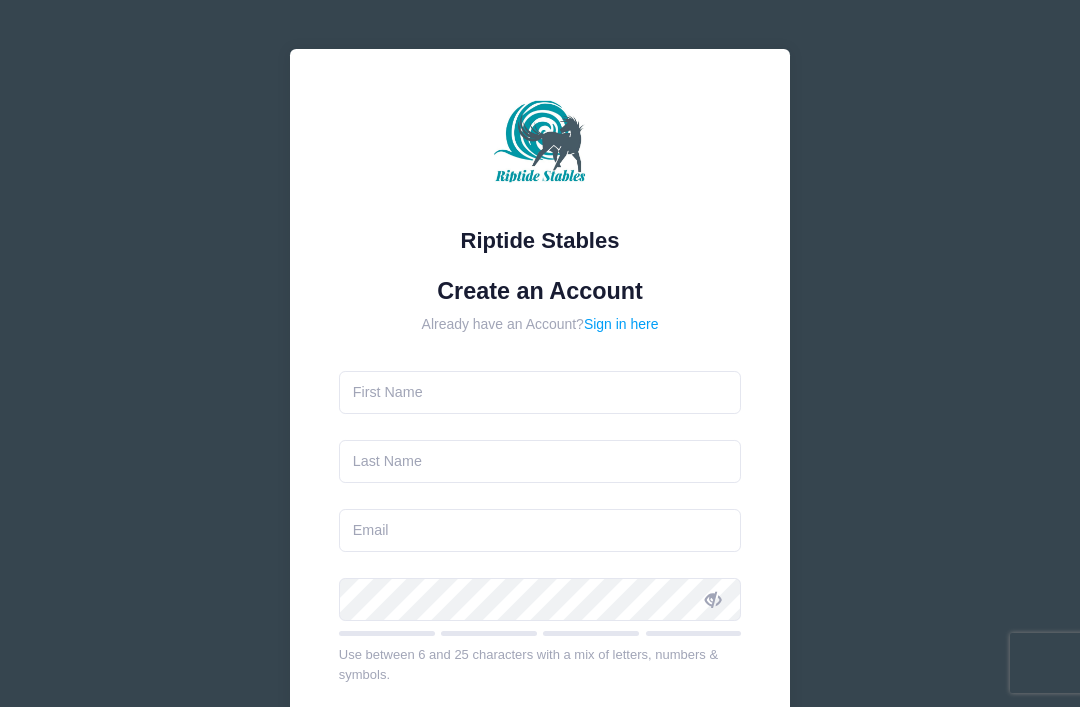 scroll, scrollTop: 0, scrollLeft: 0, axis: both 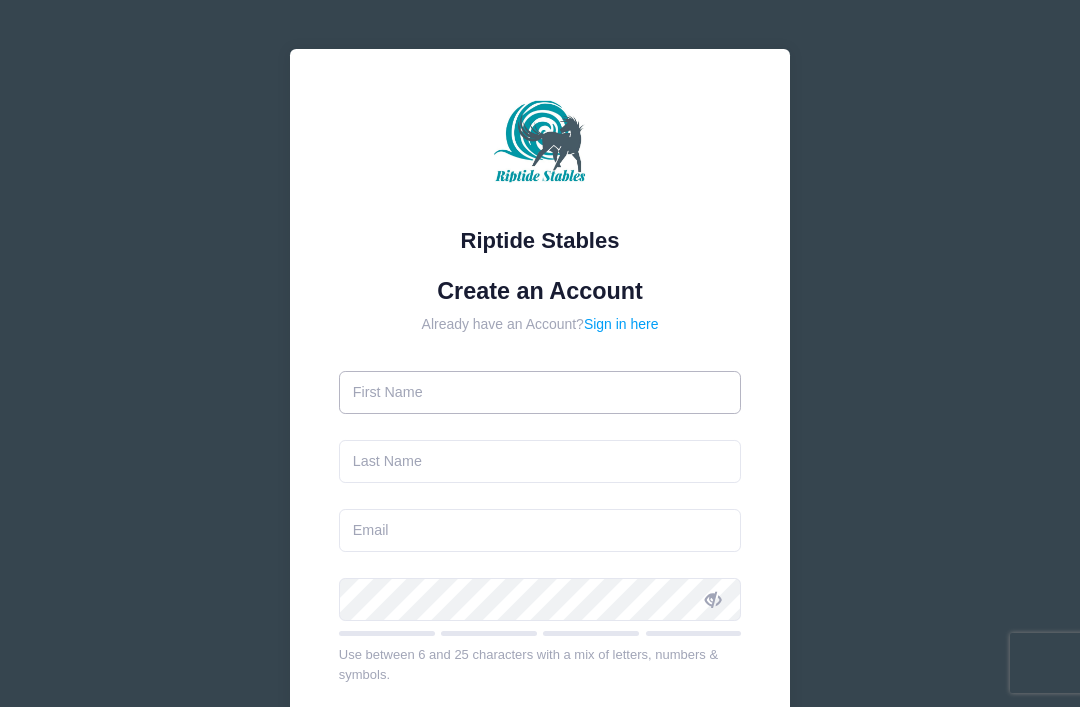 click at bounding box center [540, 392] 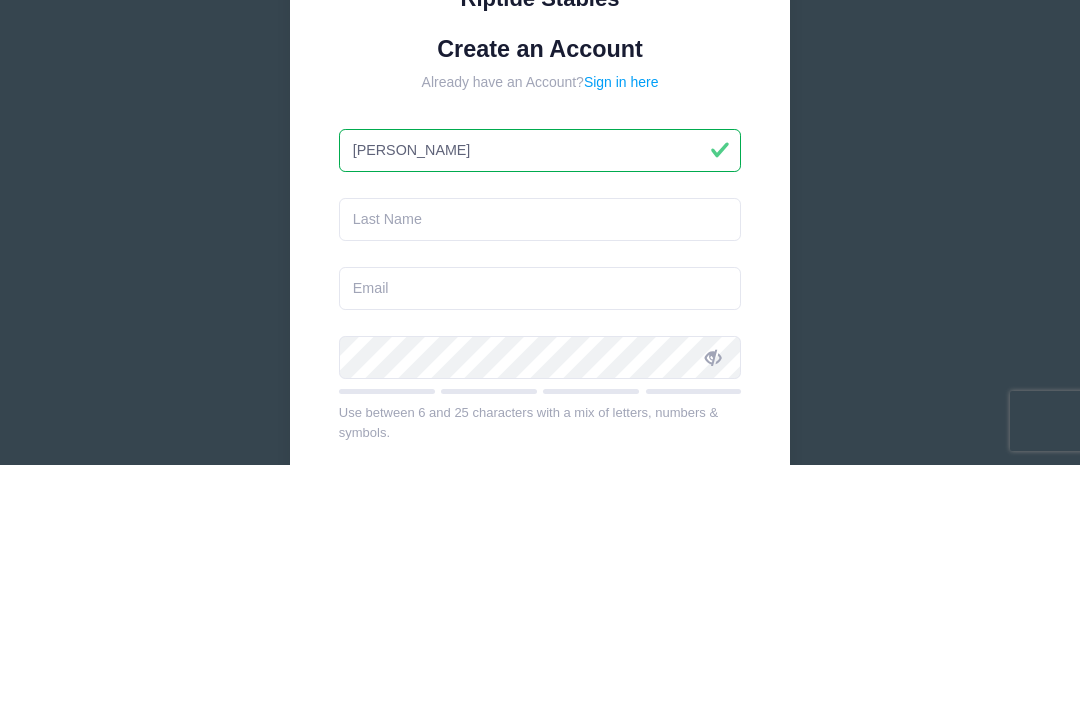 type on "Cindy" 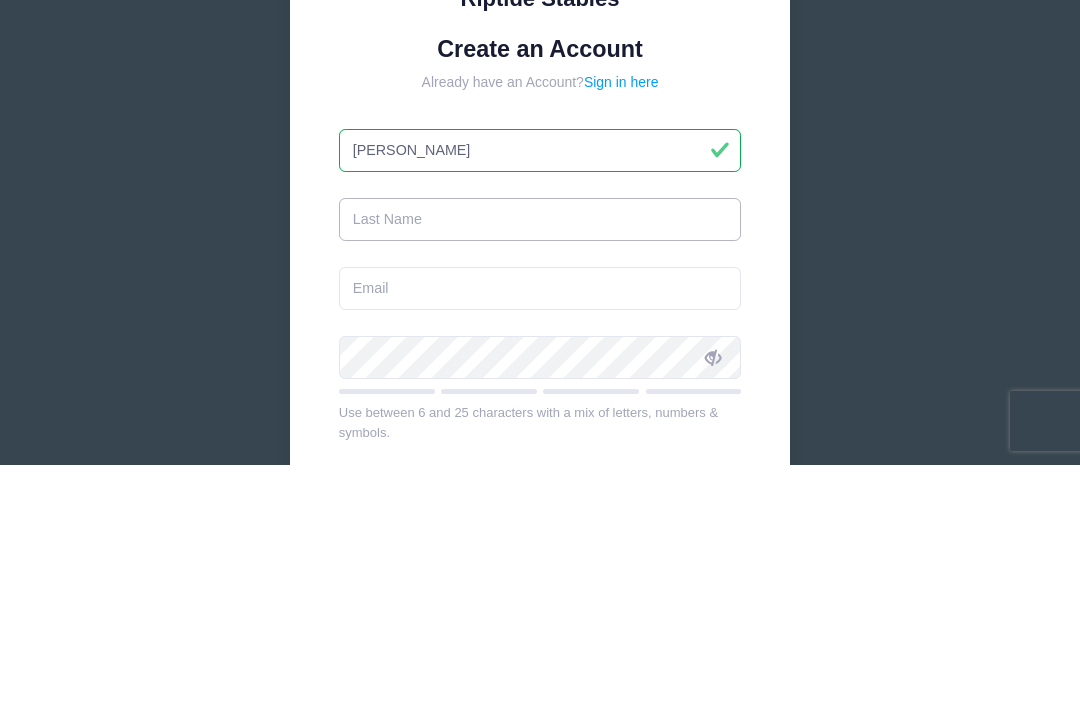 click at bounding box center (540, 461) 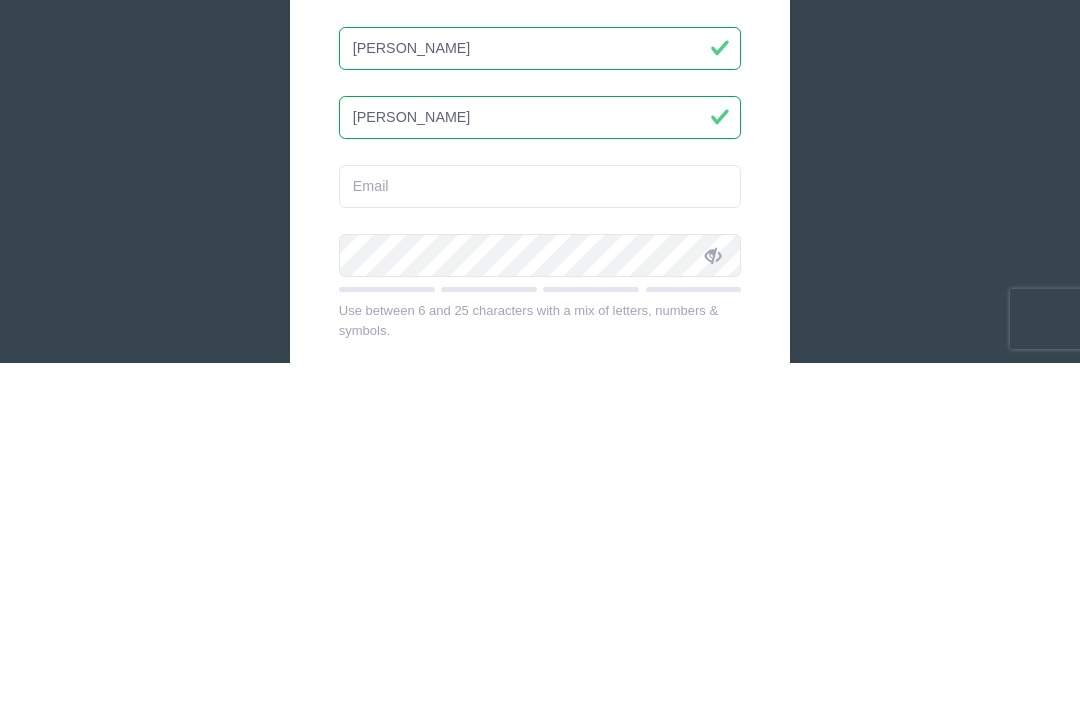 scroll, scrollTop: 41, scrollLeft: 0, axis: vertical 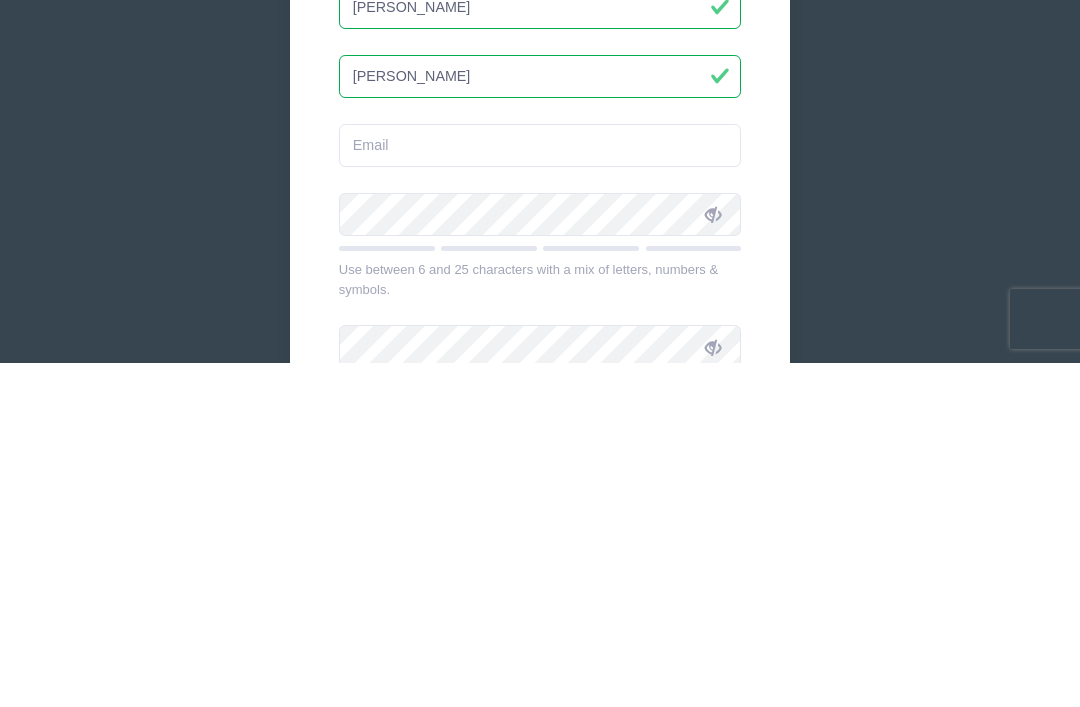 type on "Mitchell" 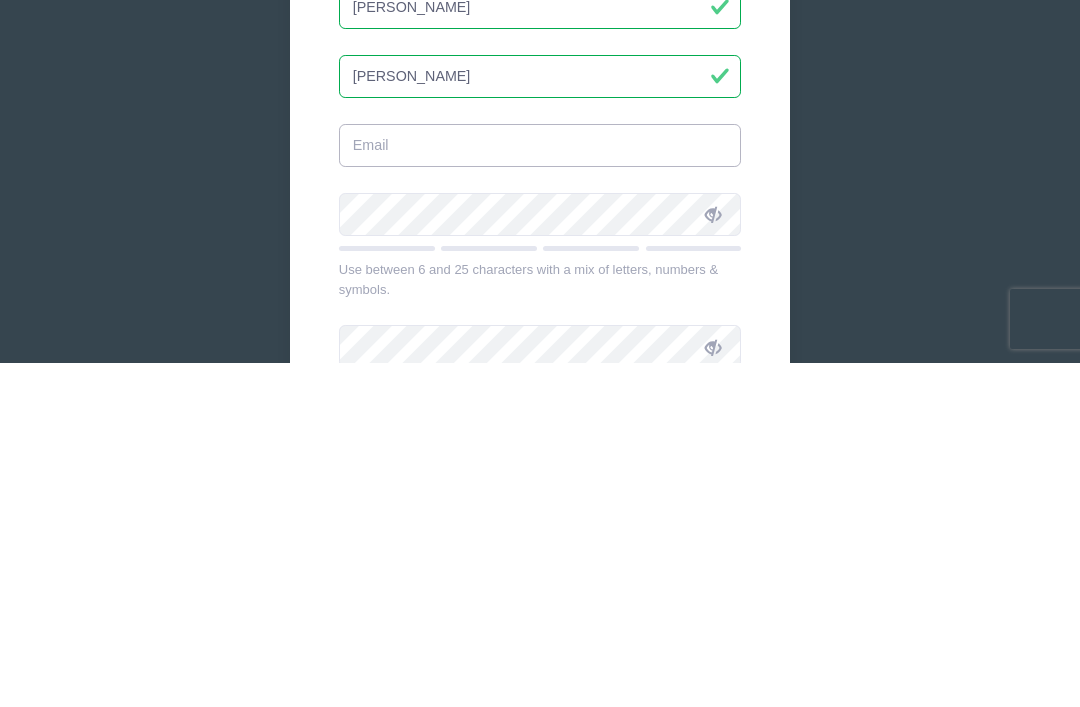 click at bounding box center [540, 489] 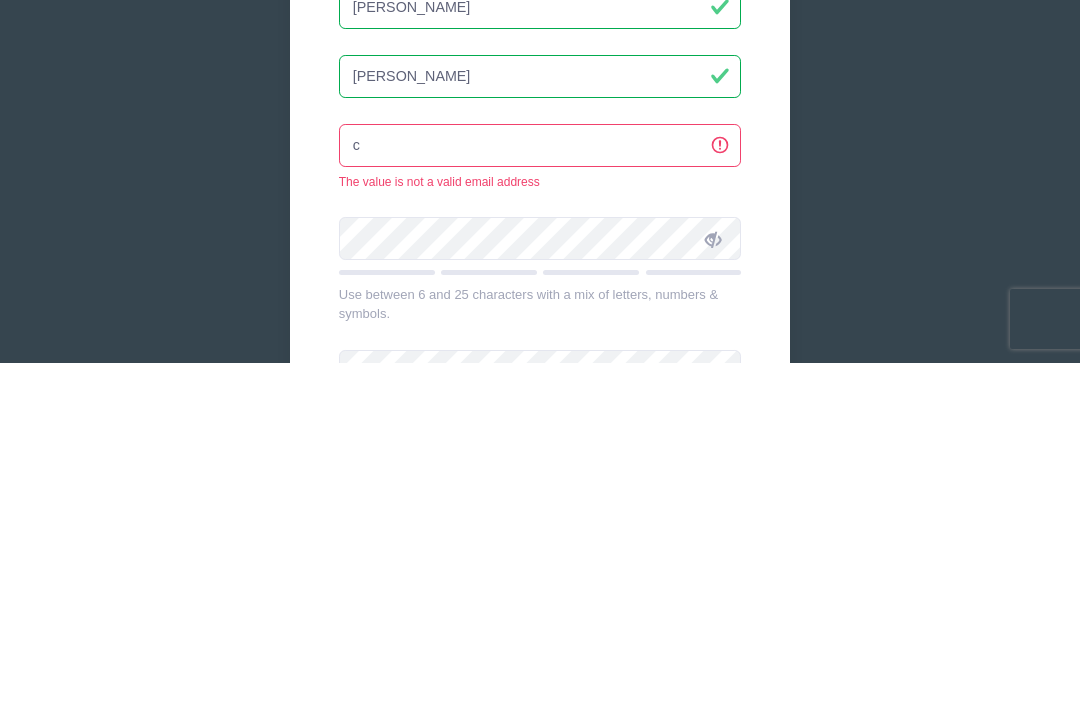 type on "cg" 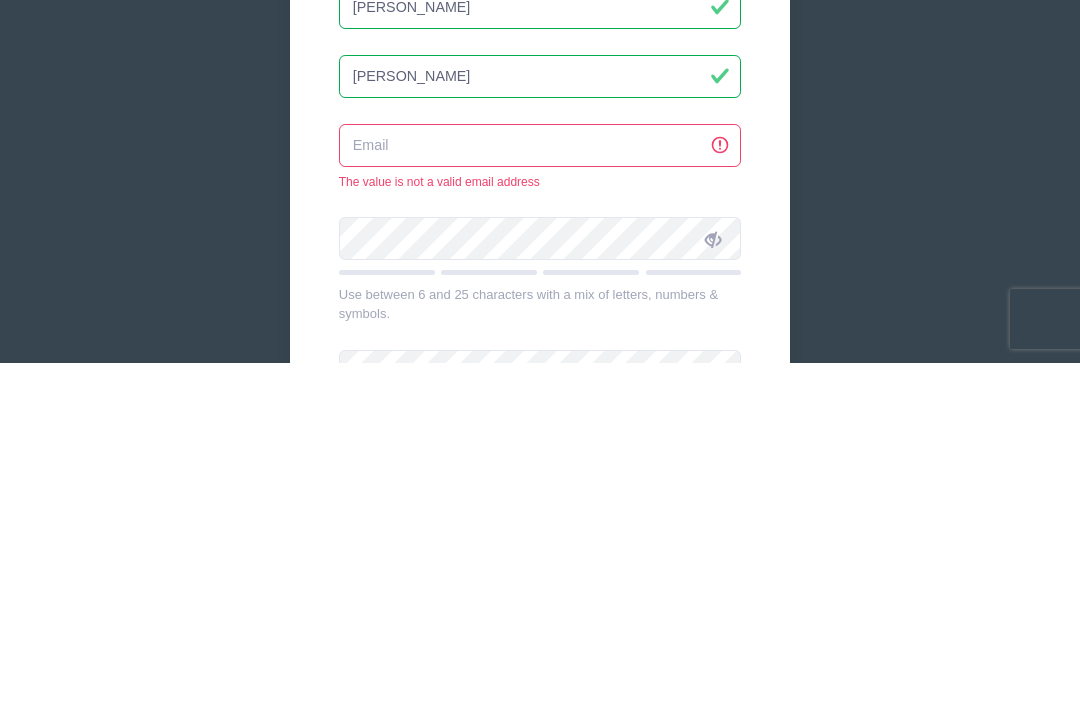 type on "[EMAIL_ADDRESS][DOMAIN_NAME]" 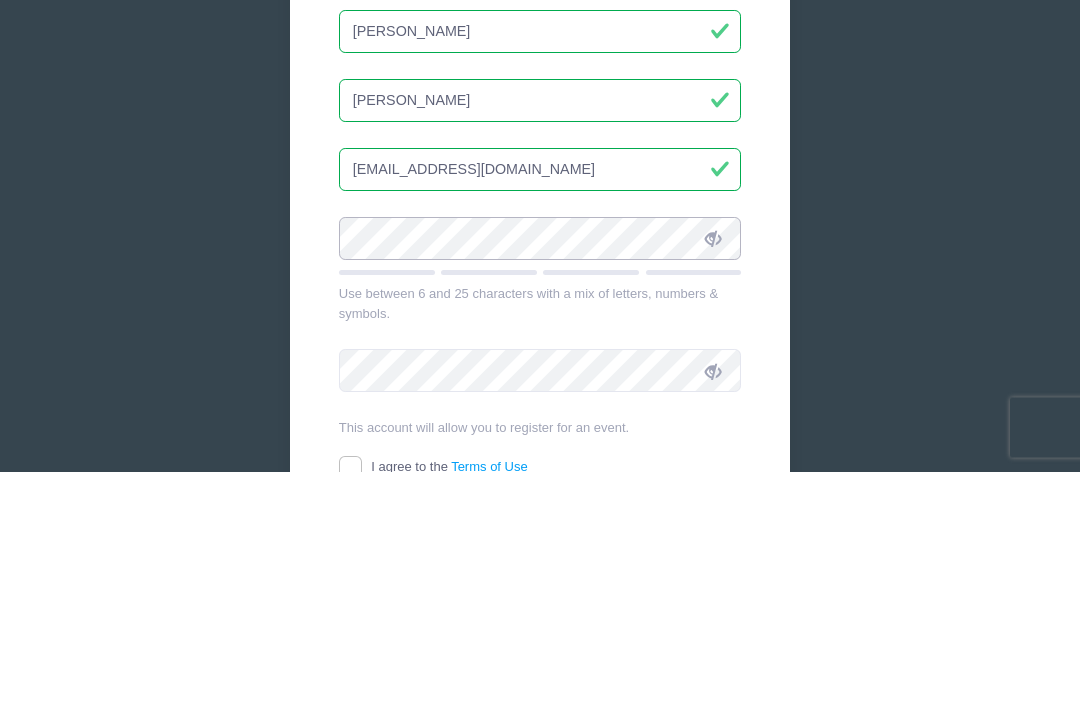 scroll, scrollTop: 315, scrollLeft: 0, axis: vertical 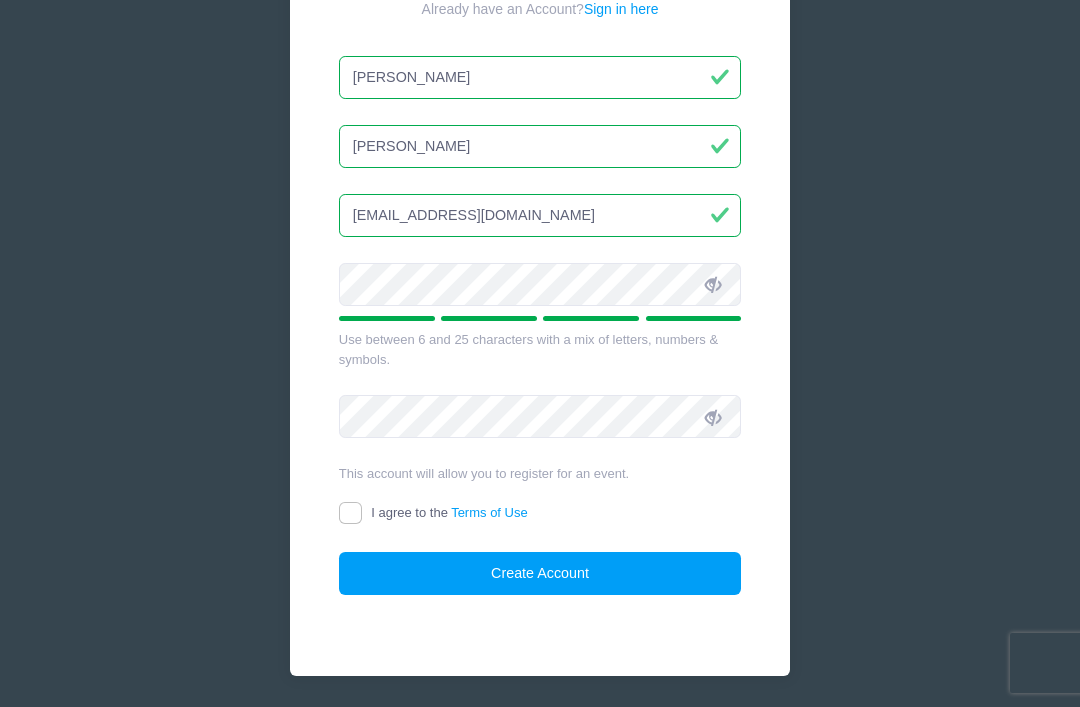 click at bounding box center [713, 285] 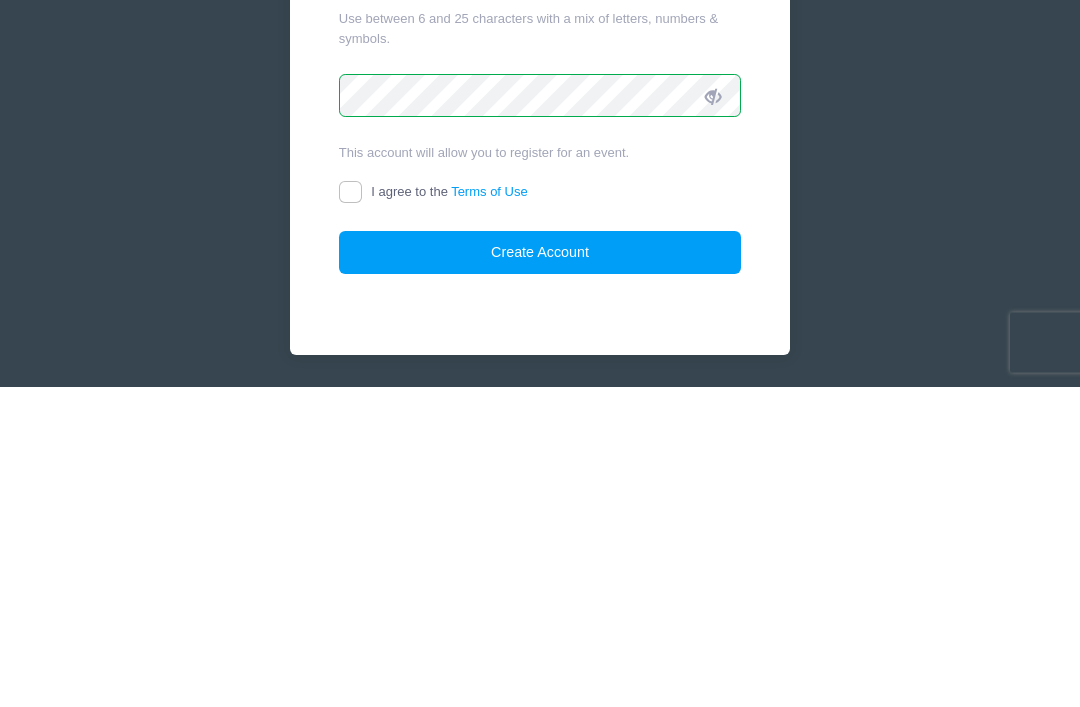 click on "I agree to the
Terms of Use" at bounding box center [350, 513] 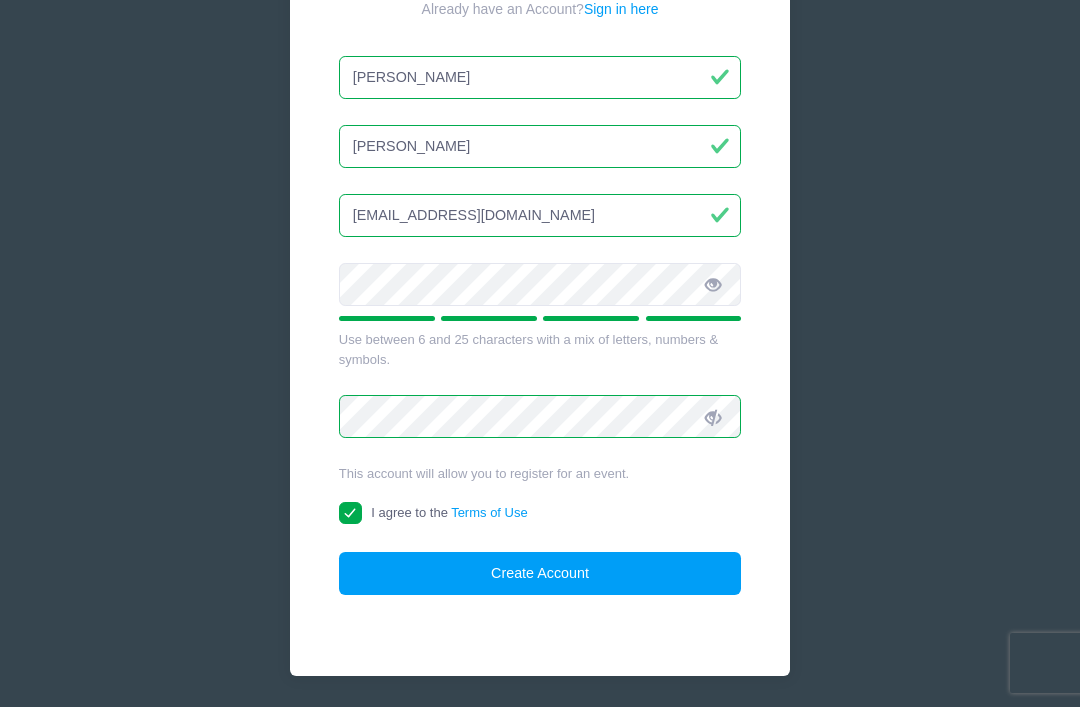 click on "Create Account" at bounding box center [540, 573] 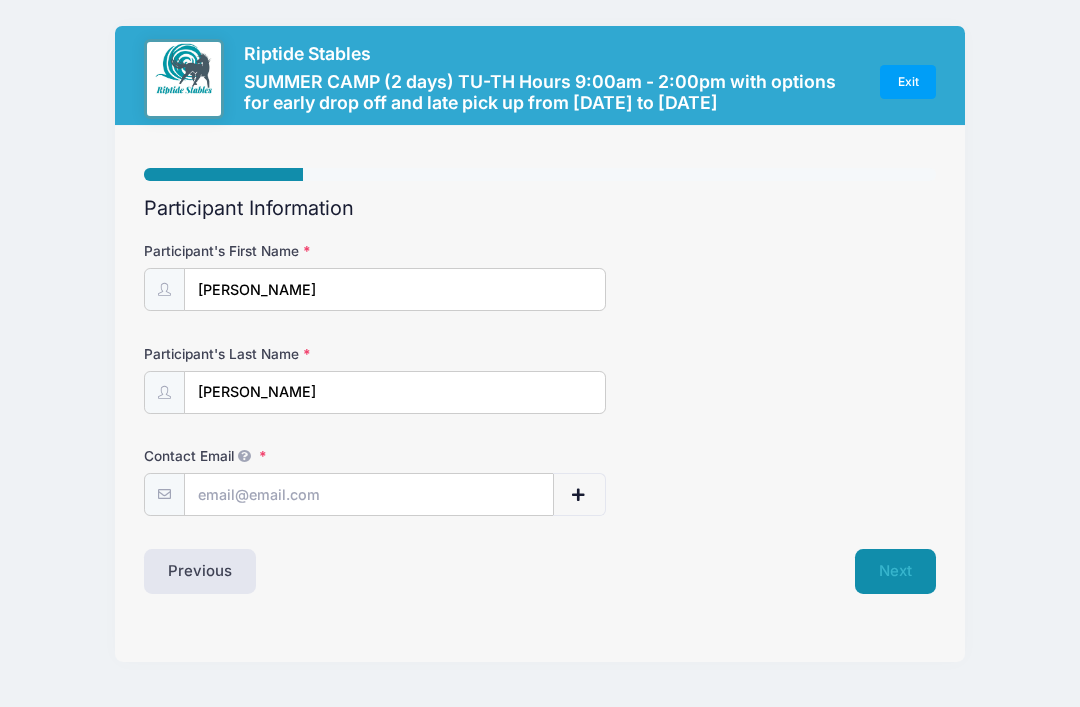 scroll, scrollTop: 0, scrollLeft: 0, axis: both 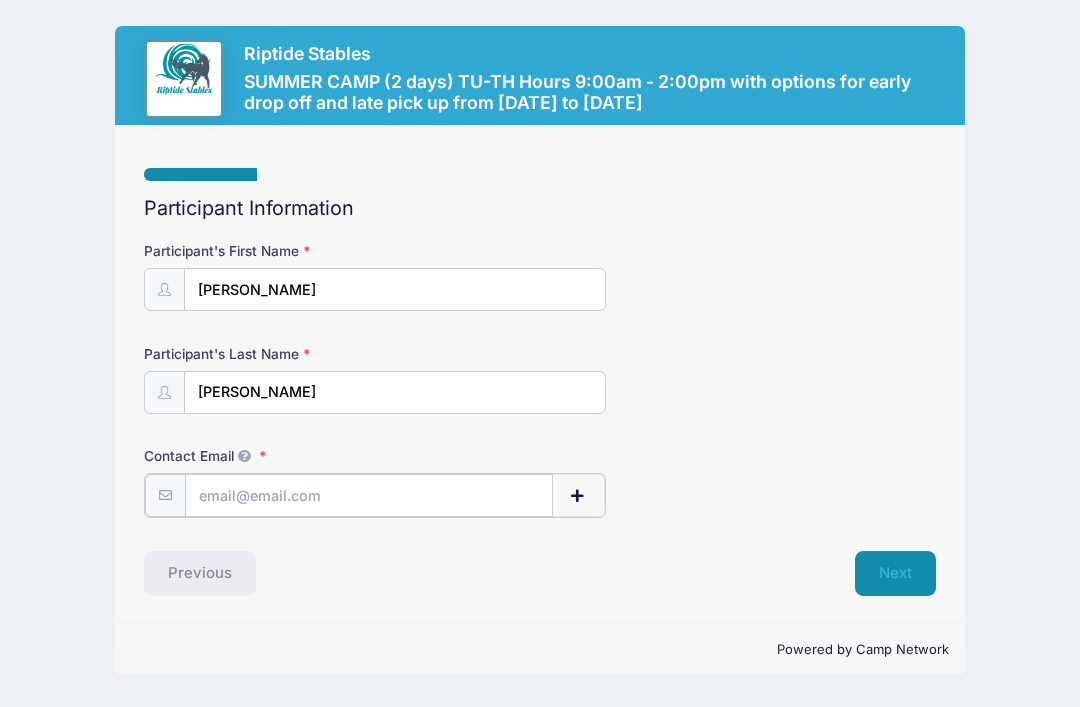 click on "Contact Email" at bounding box center (369, 495) 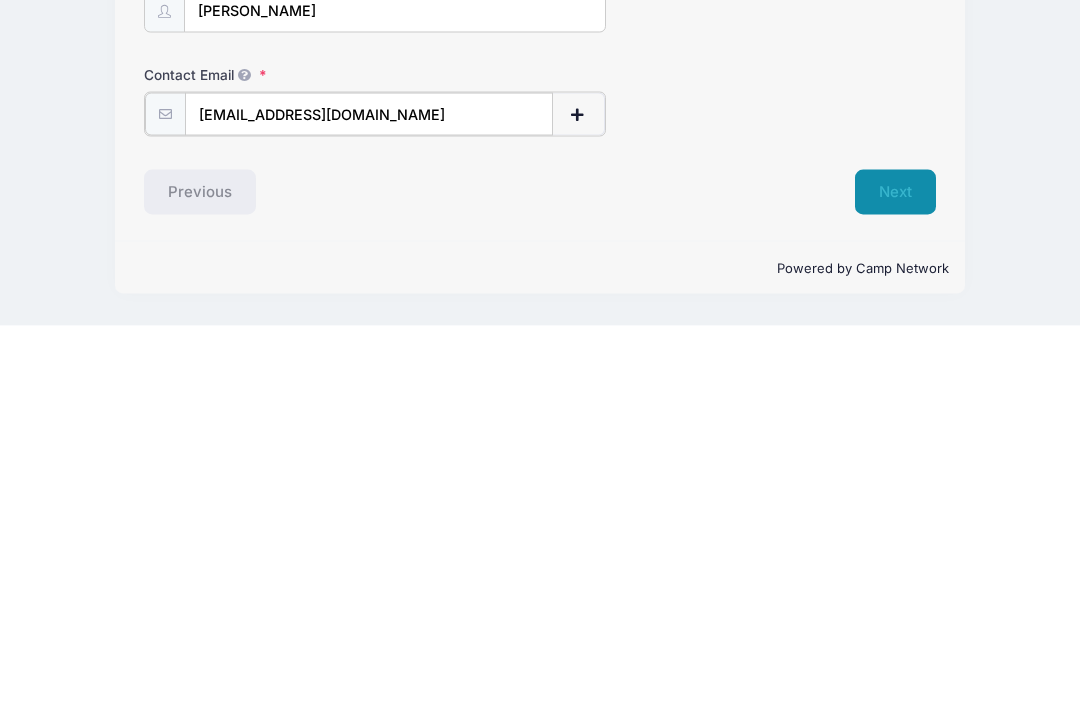 scroll, scrollTop: 39, scrollLeft: 0, axis: vertical 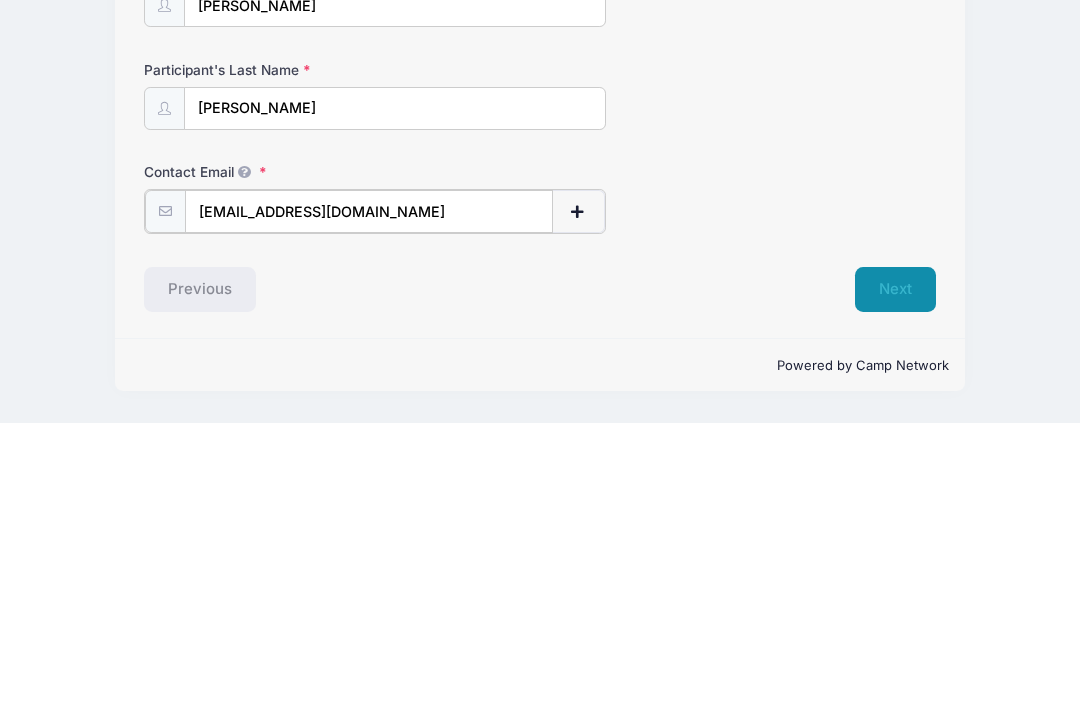 type on "Cgmitchell21@yahoo.com" 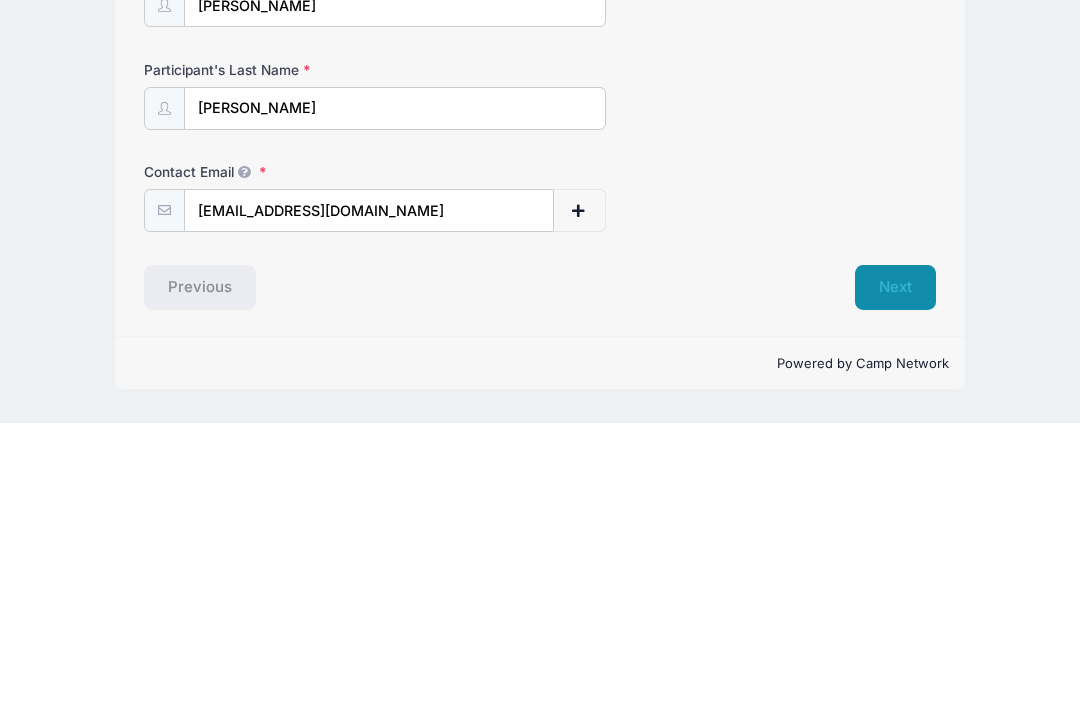 click on "Next" at bounding box center (895, 572) 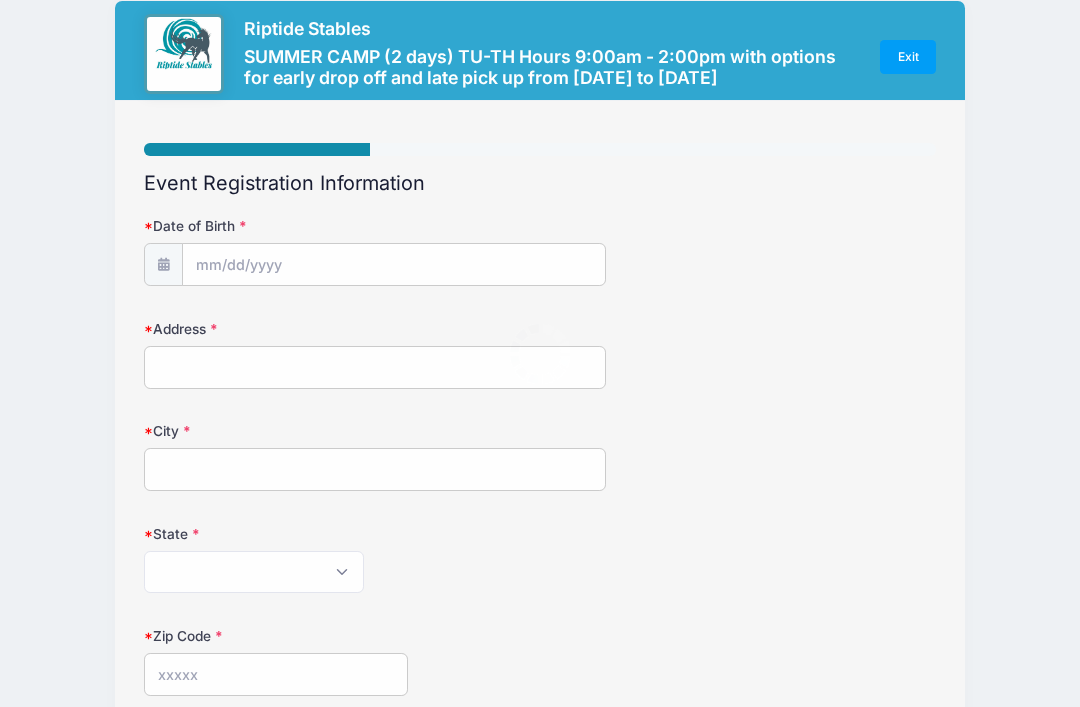 scroll, scrollTop: 0, scrollLeft: 0, axis: both 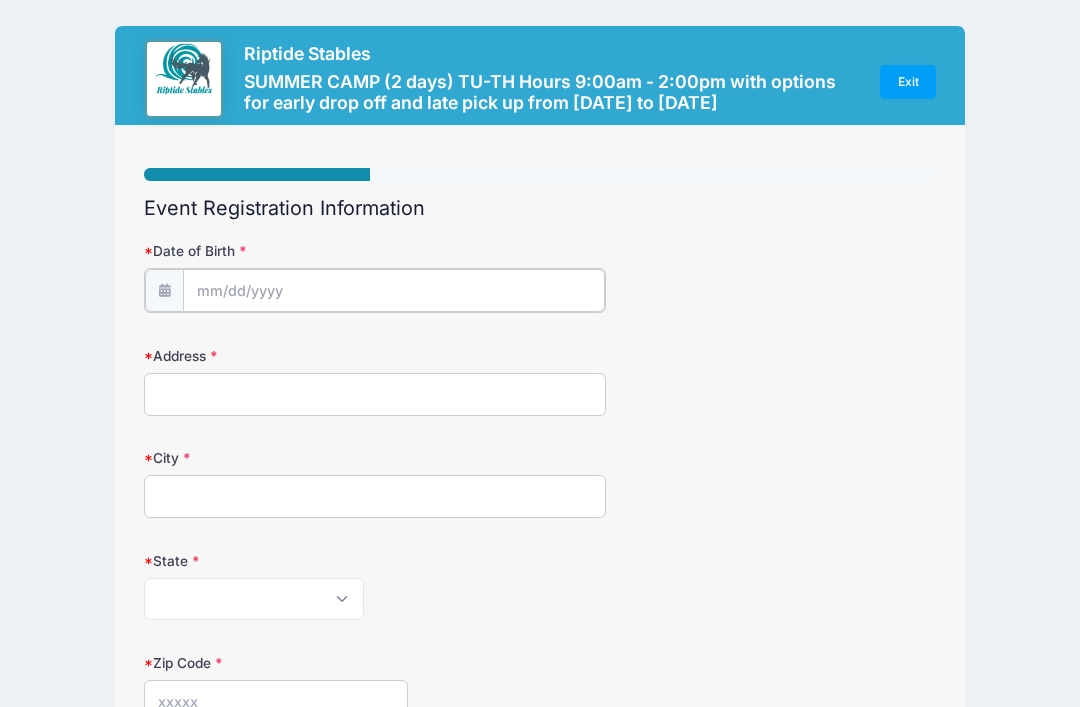 click on "Processing Request
Please wait...
Processing Request
Please wait...
Processing Request
Please wait...
Processing Request
Please wait...
Exit 2" at bounding box center [540, 353] 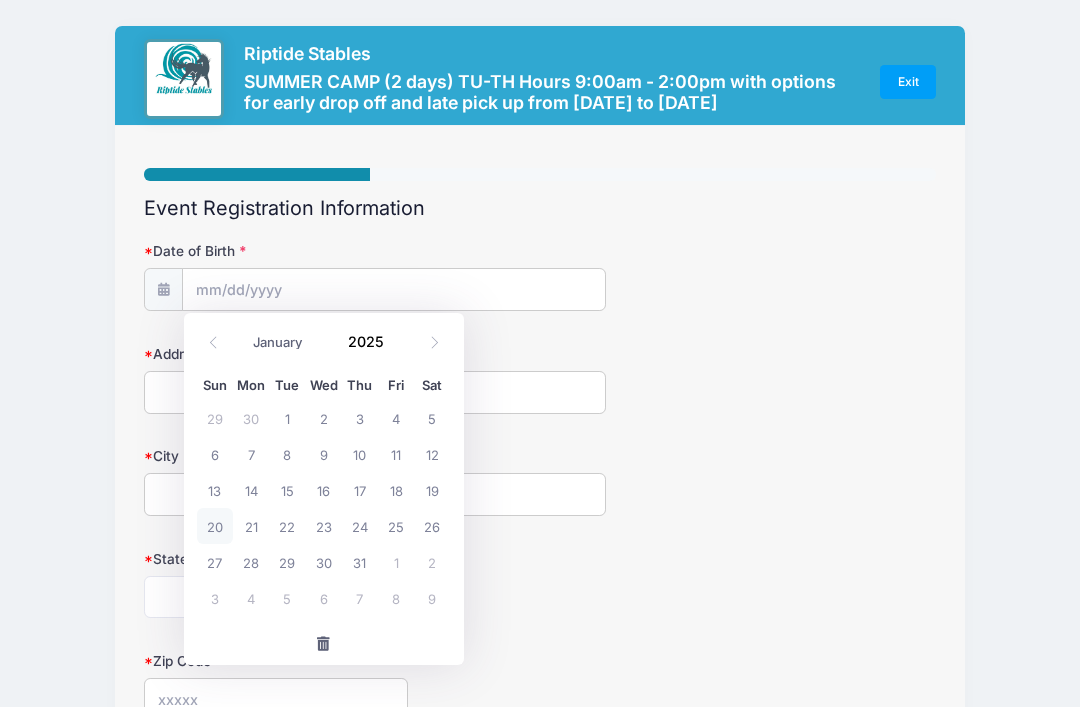 click at bounding box center (213, 343) 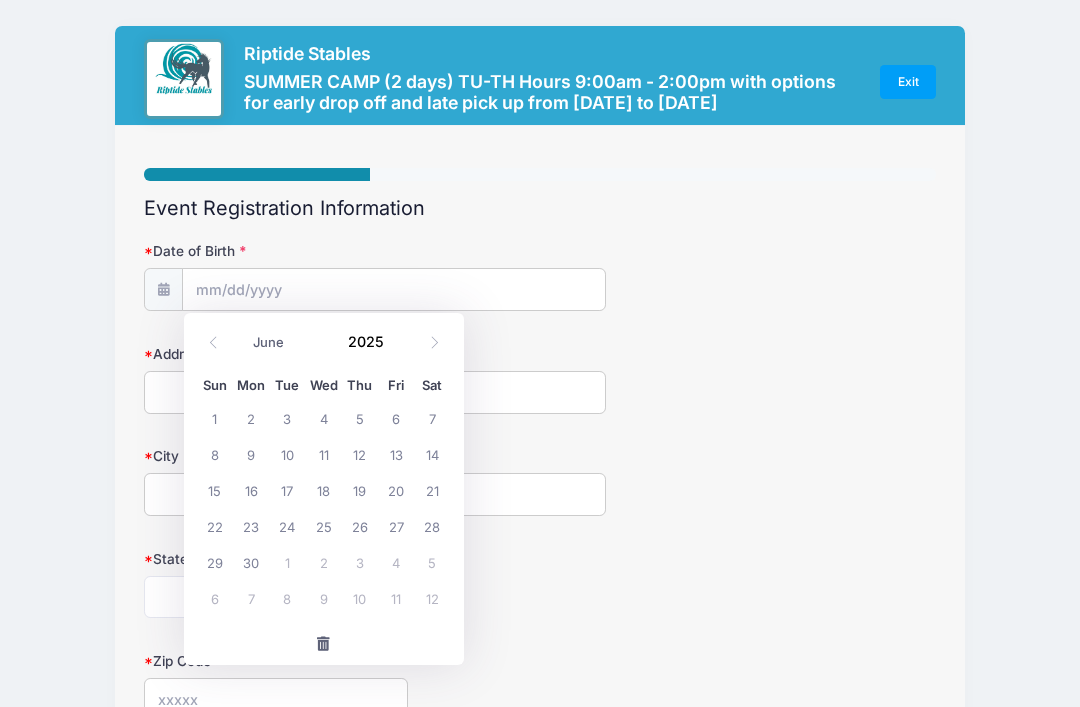 click on "January February March April May June July August September October November December 2025" at bounding box center [323, 336] 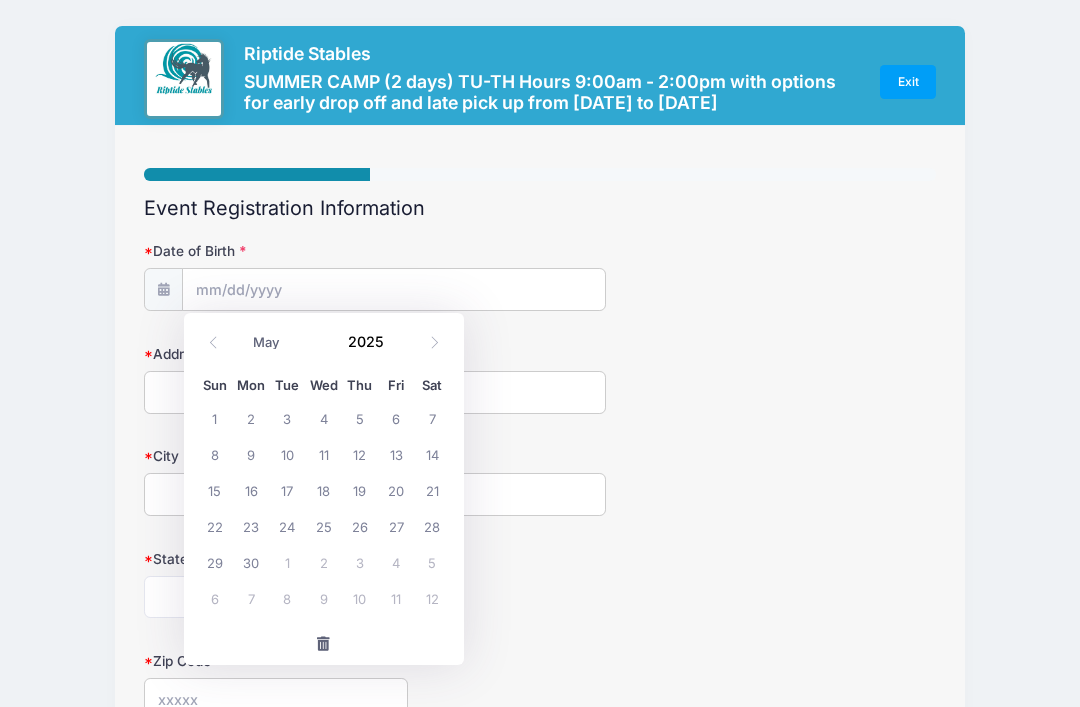 click at bounding box center [213, 343] 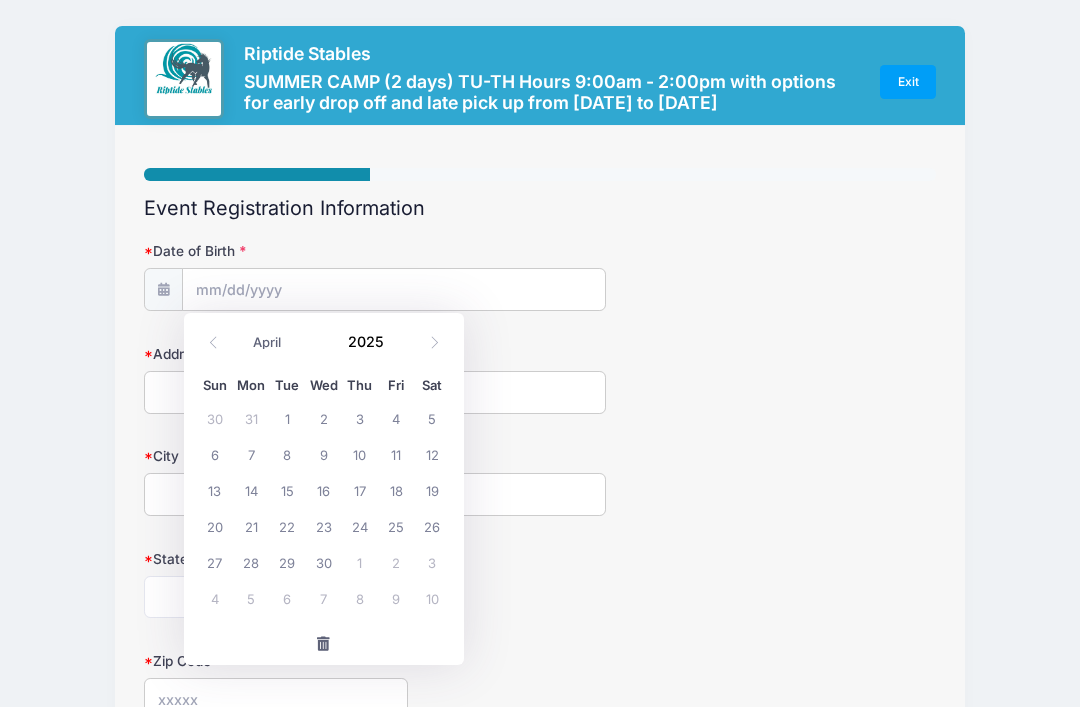 click on "Sun Mon Tue Wed Thu Fri Sat
30 31 1 2 3 4 5 6 7 8 9 10 11 12 13 14 15 16 17 18 19 20 21 22 23 24 25 26 27 28 29 30 1 2 3 4 5 6 7 8 9 10" at bounding box center (324, 493) 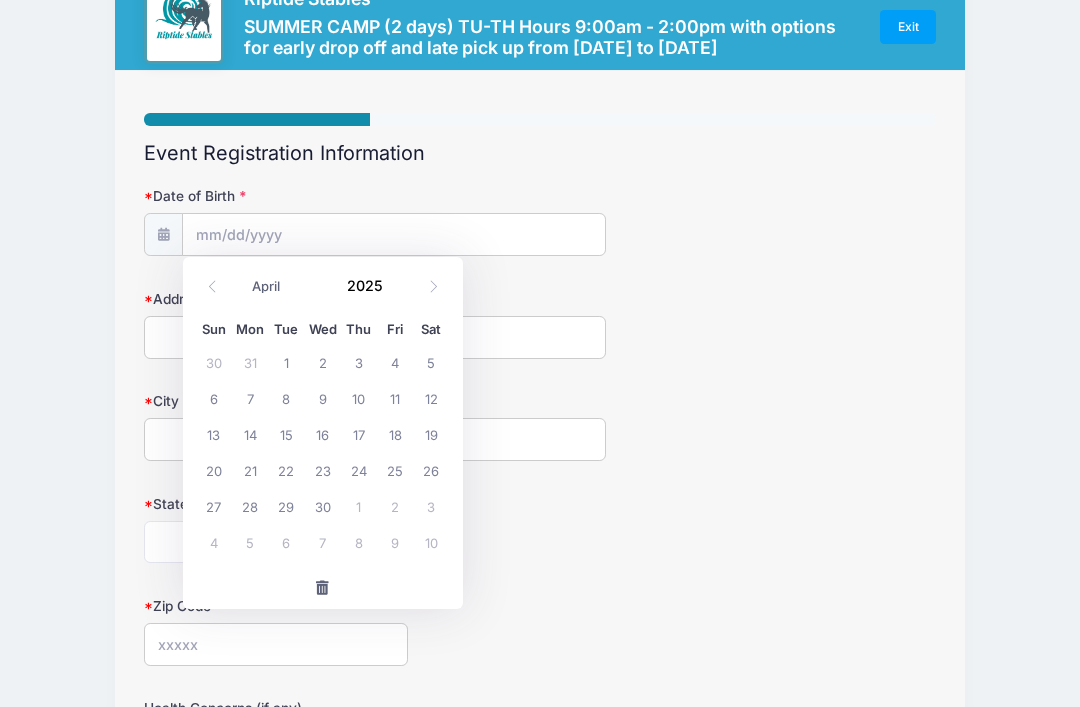 scroll, scrollTop: 32, scrollLeft: 0, axis: vertical 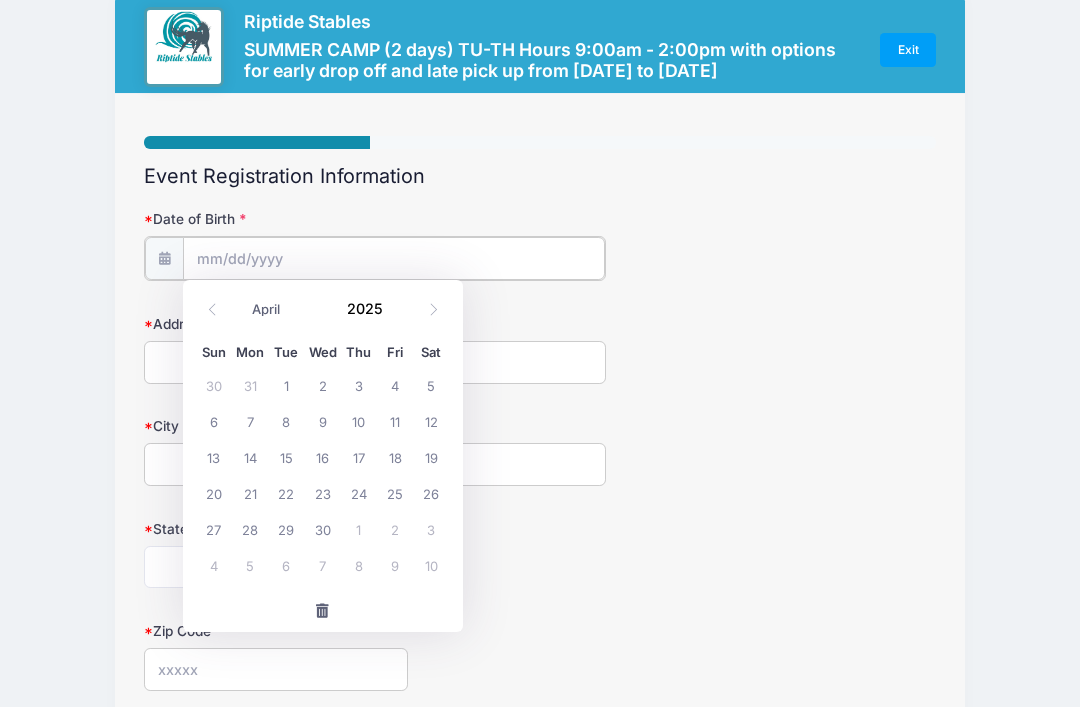 click on "Date of Birth" at bounding box center (394, 258) 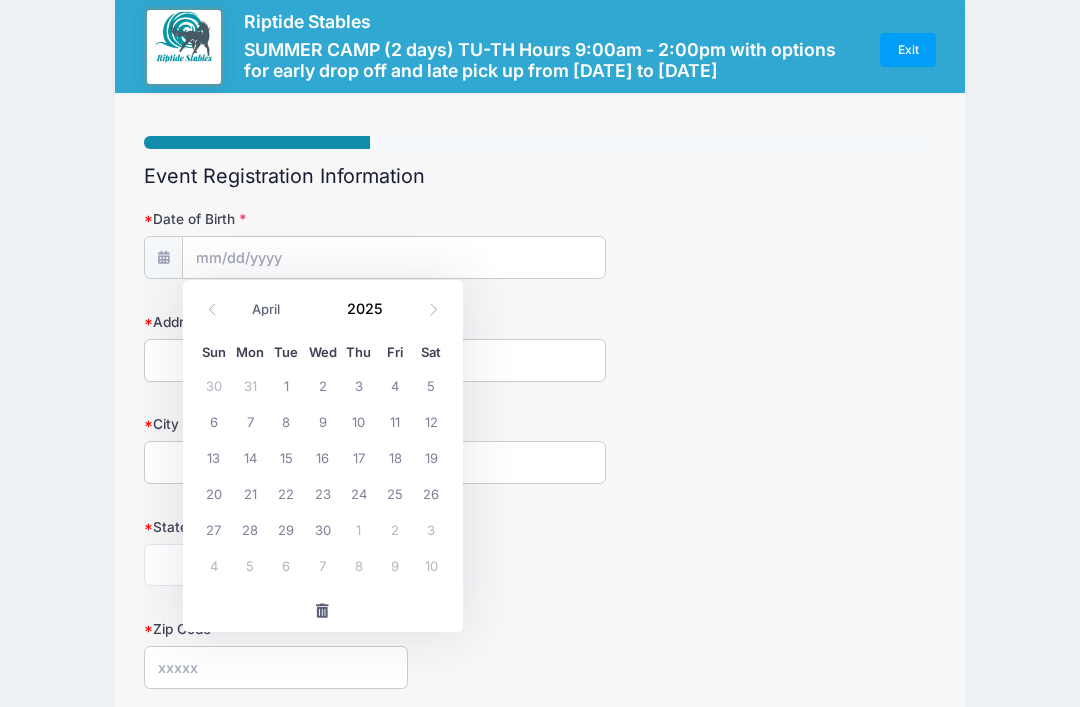 click at bounding box center [212, 310] 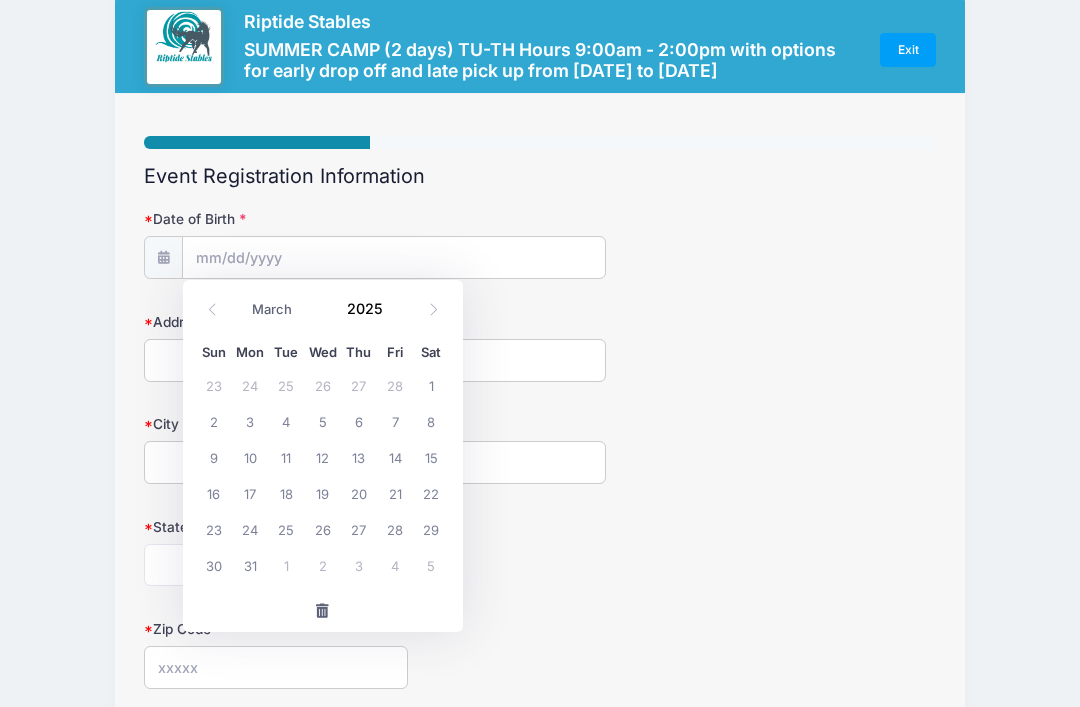 click at bounding box center (212, 310) 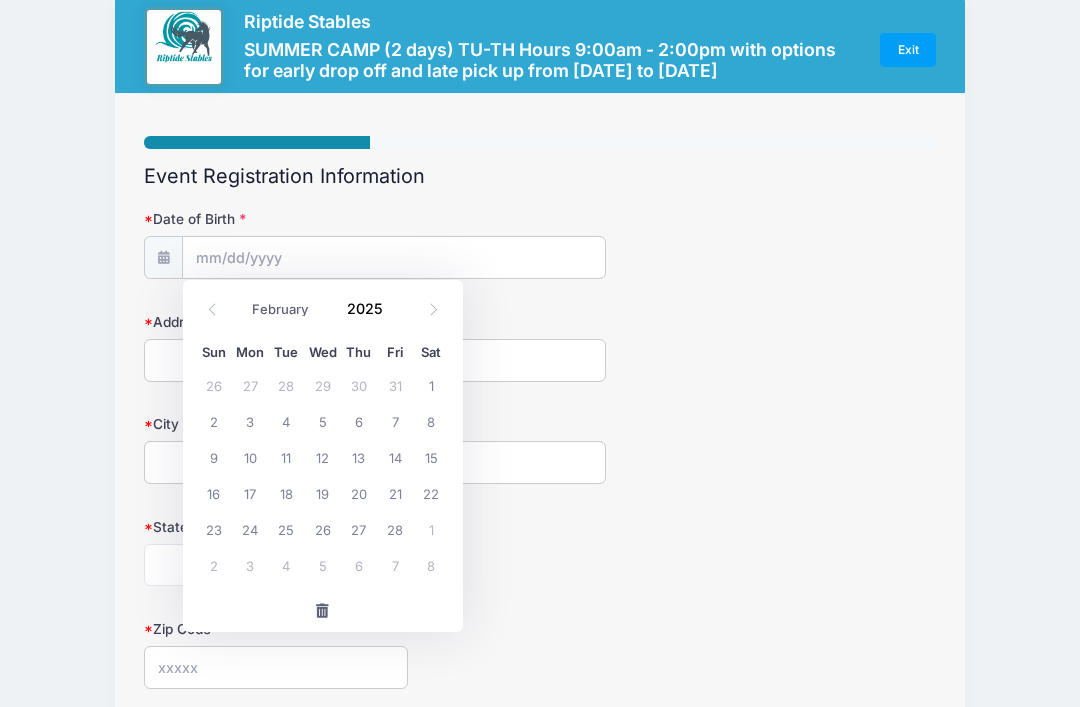click at bounding box center [433, 310] 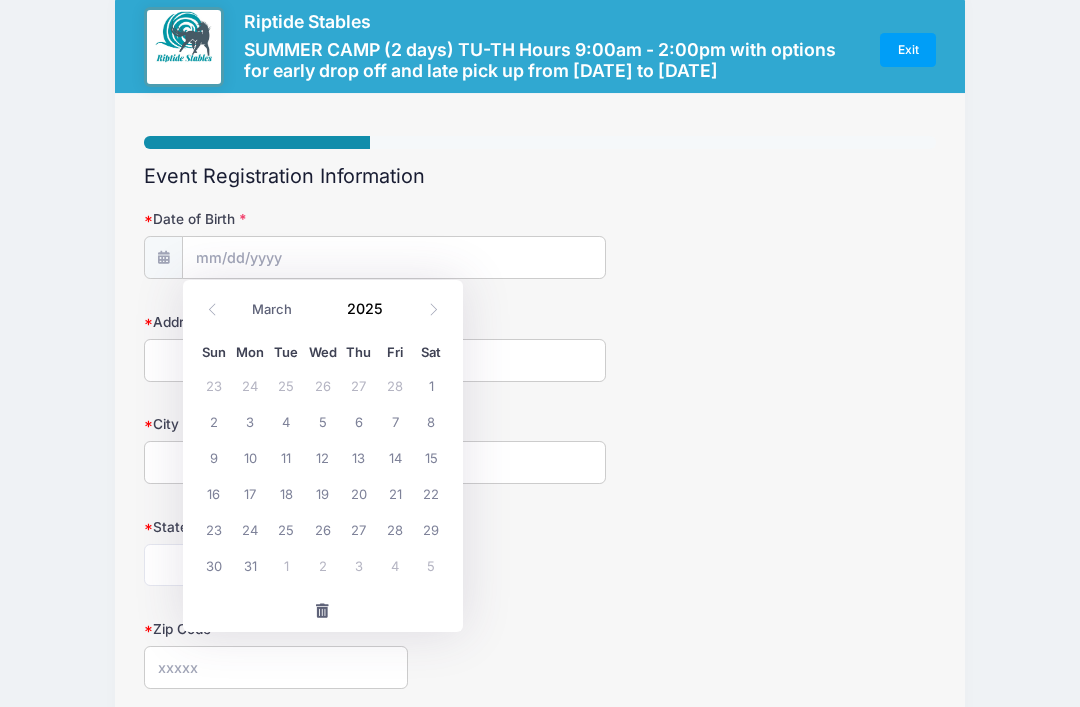 click at bounding box center (433, 310) 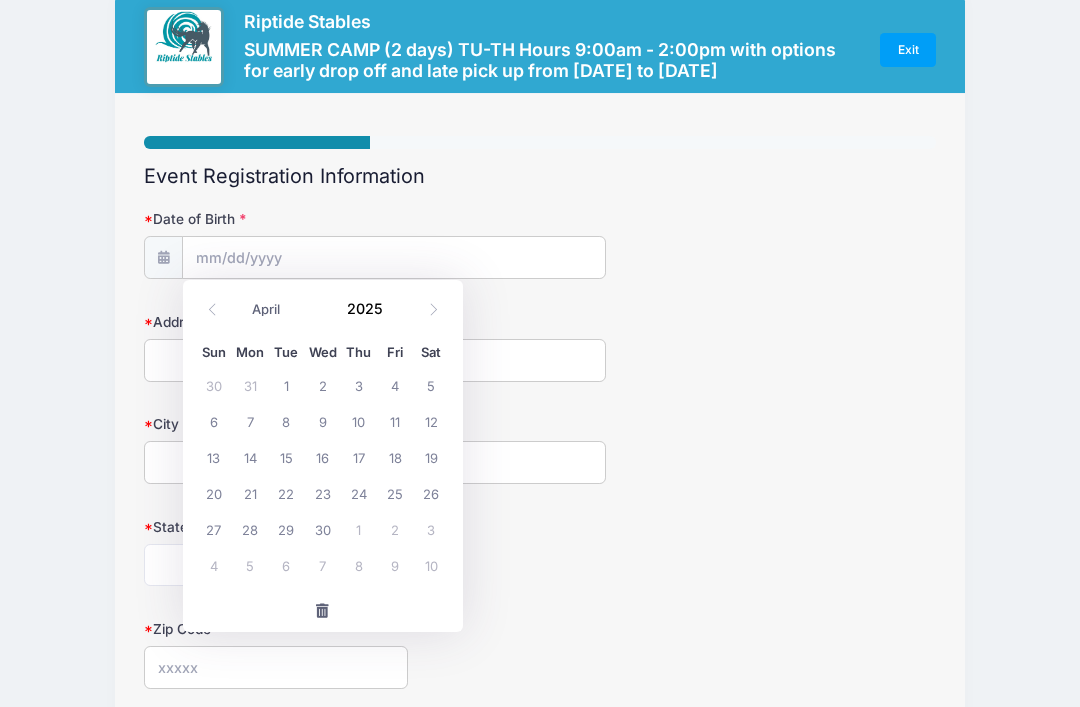 click at bounding box center [433, 310] 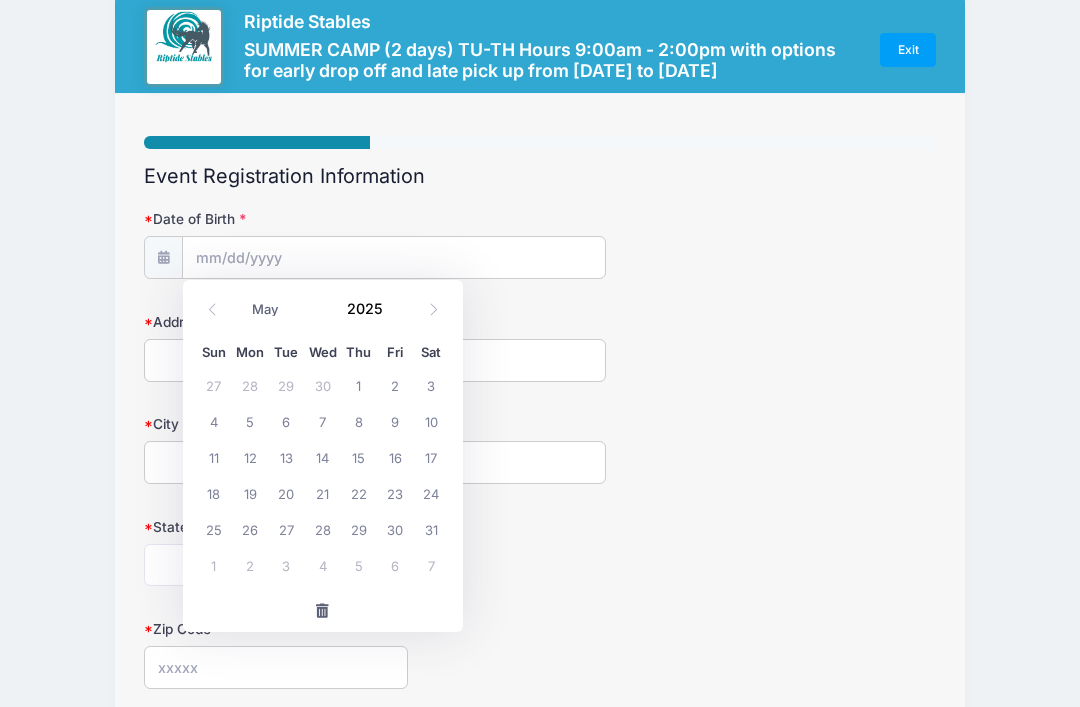 click on "January February March April May June July August September October November December 2025" at bounding box center [323, 306] 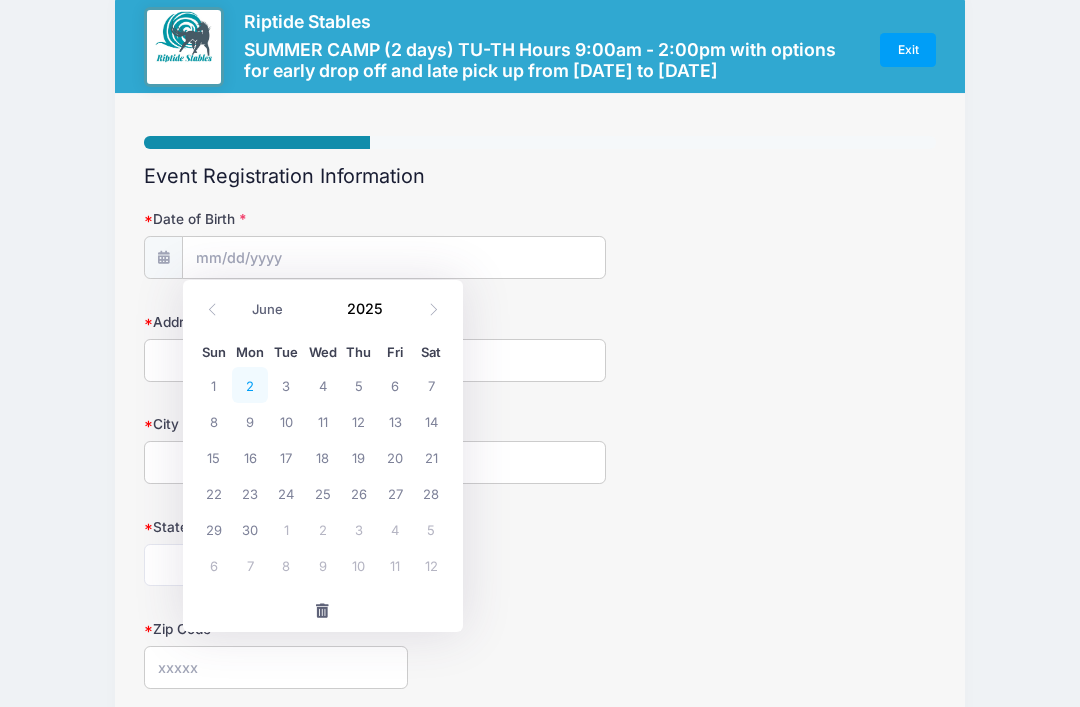 click on "2" at bounding box center (250, 385) 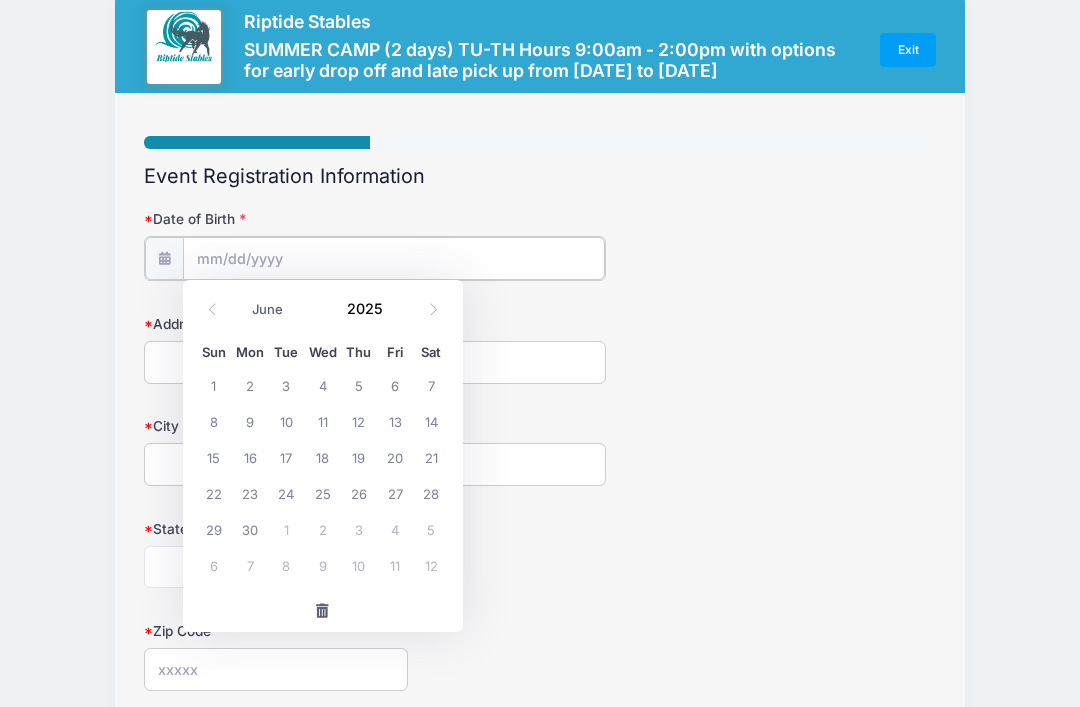 type on "06/02/2025" 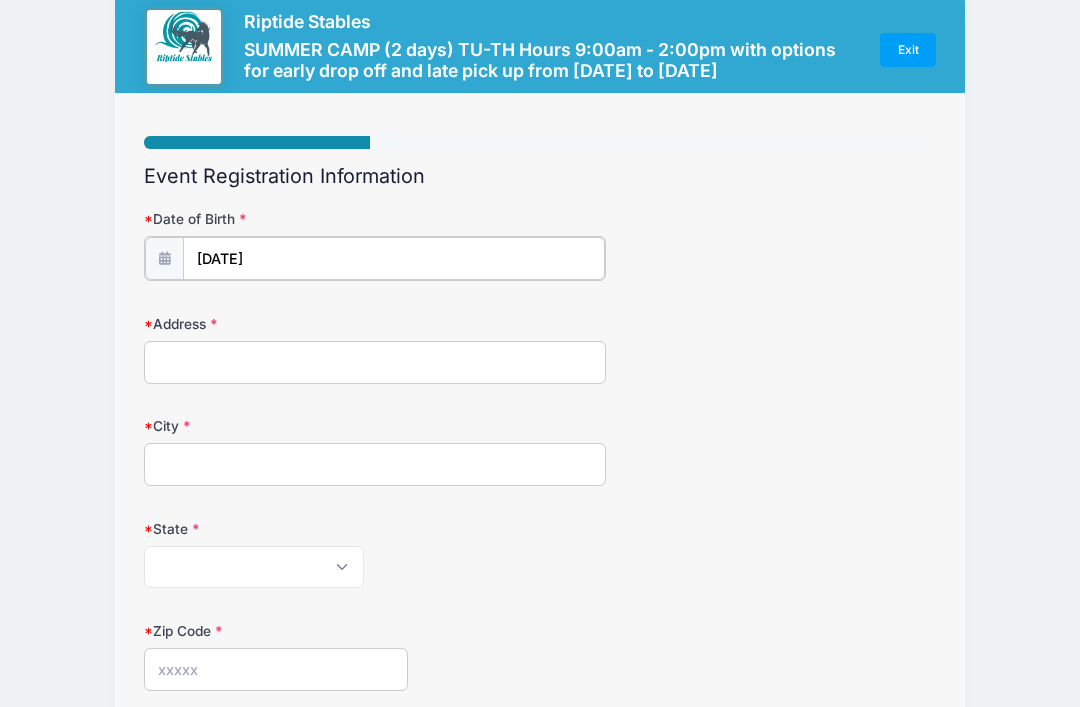 click on "06/02/2025" at bounding box center [394, 258] 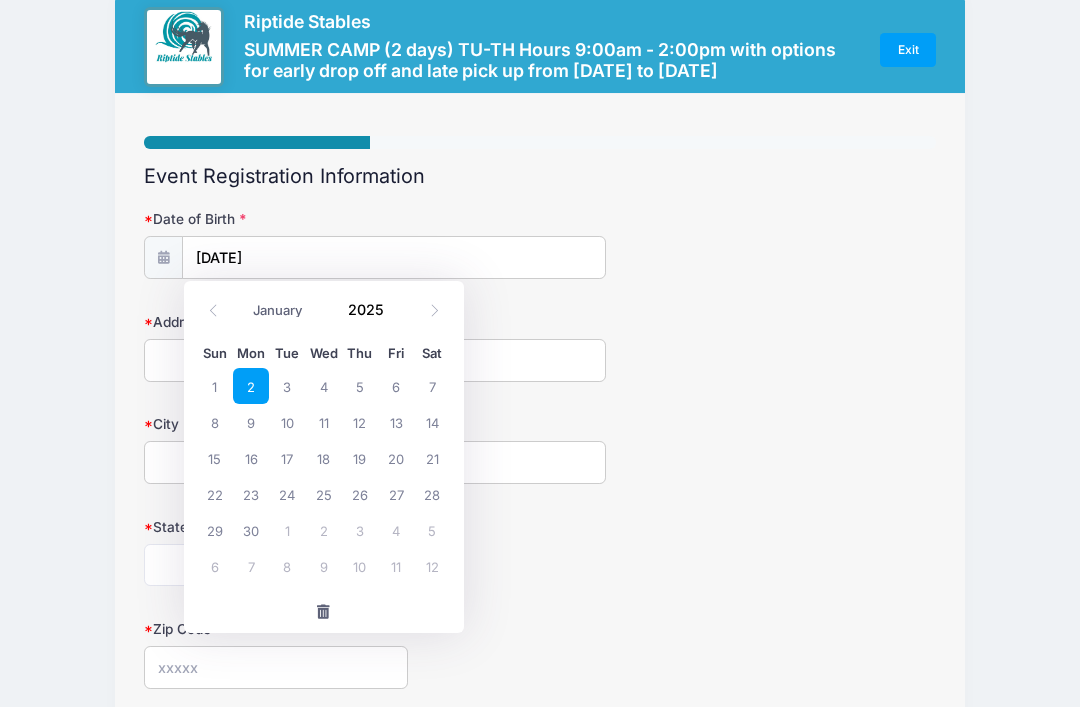 click on "2025" at bounding box center (371, 309) 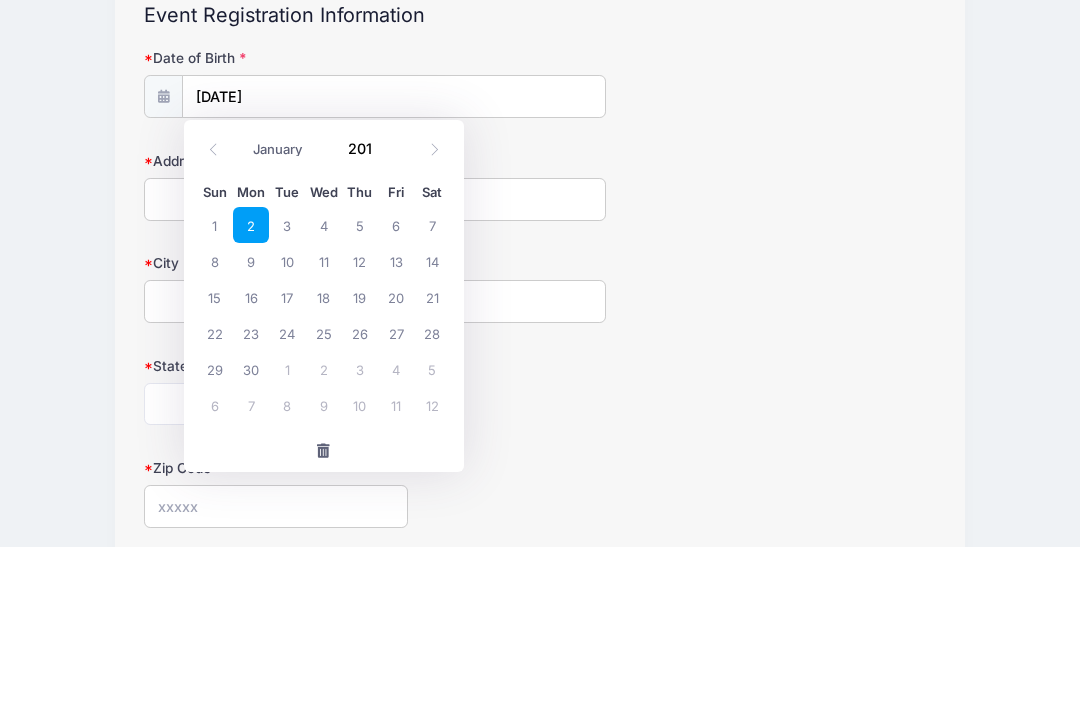 type on "2018" 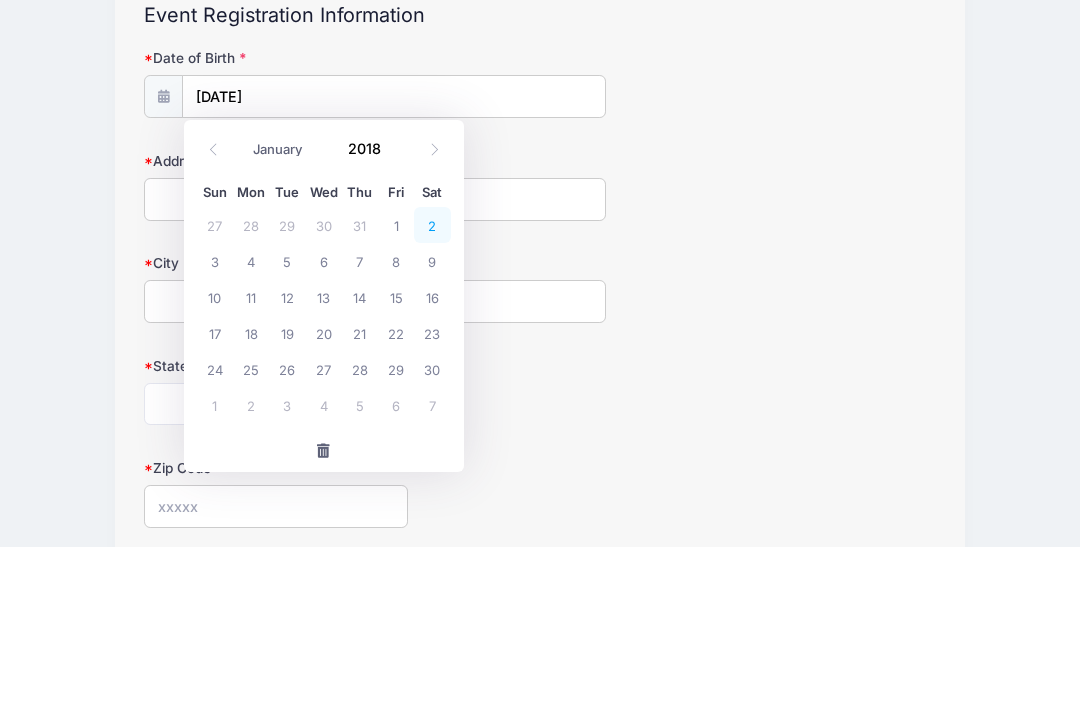 click on "2" at bounding box center [432, 386] 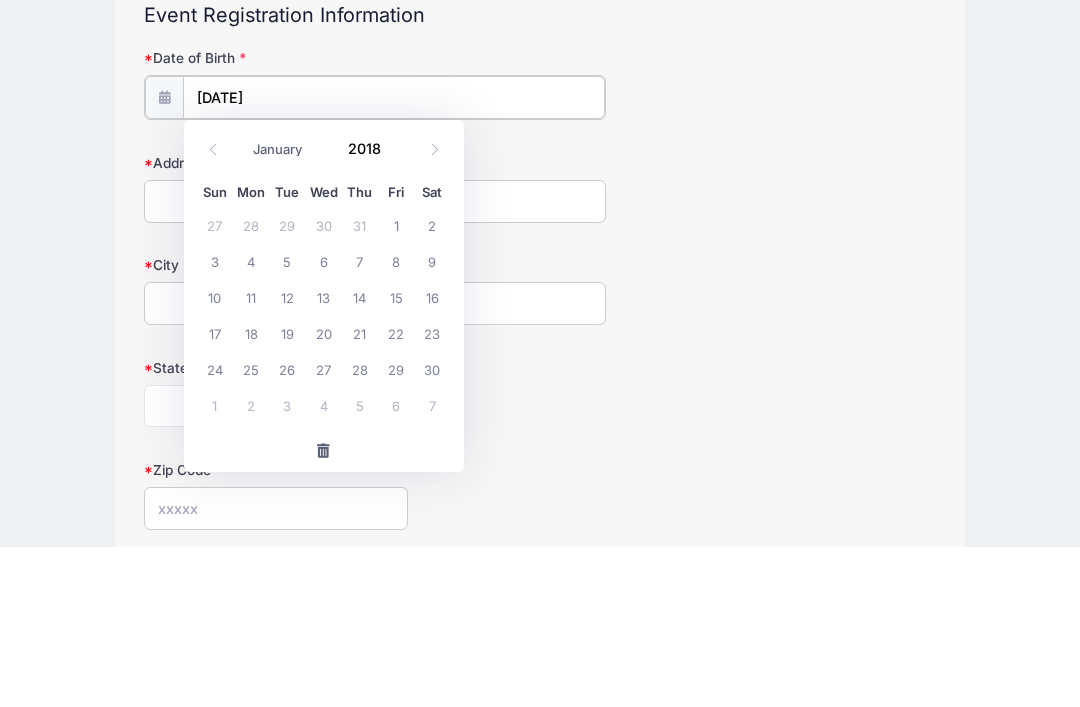 type on "06/02/2018" 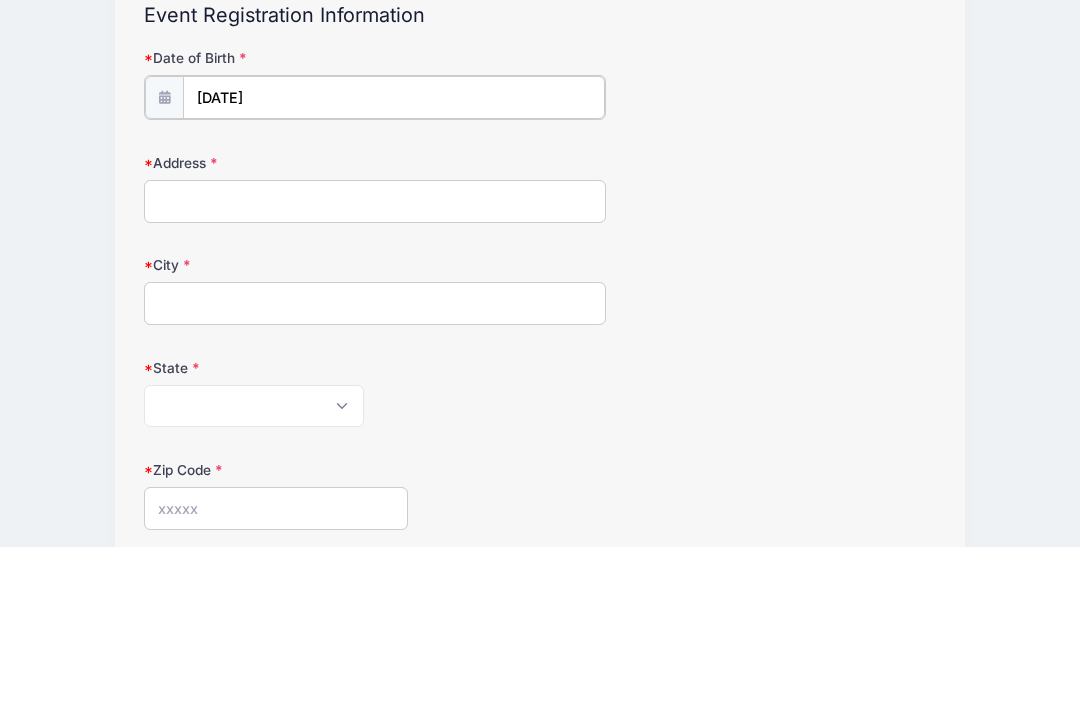 scroll, scrollTop: 193, scrollLeft: 0, axis: vertical 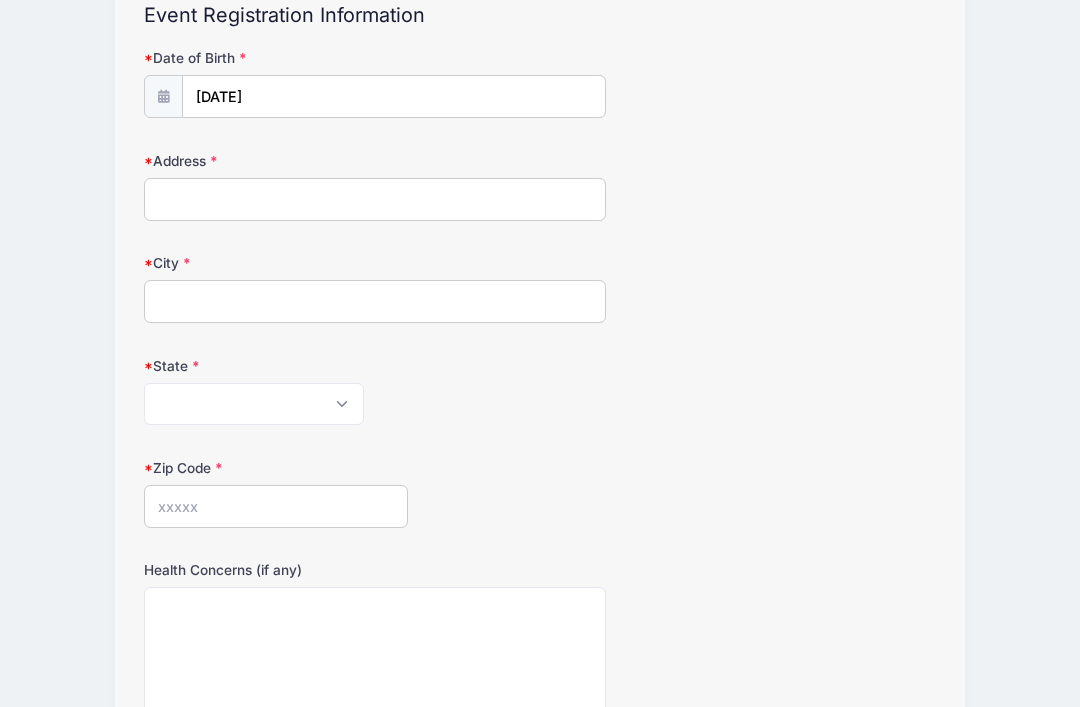 click on "Address" at bounding box center (375, 199) 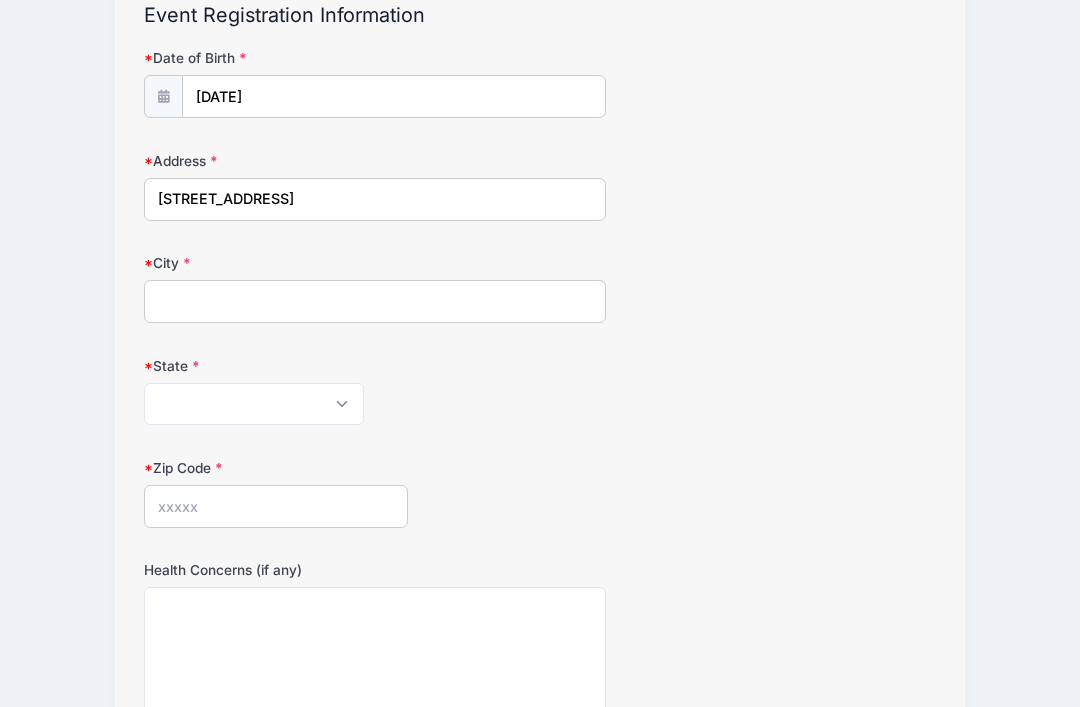 scroll, scrollTop: 182, scrollLeft: 0, axis: vertical 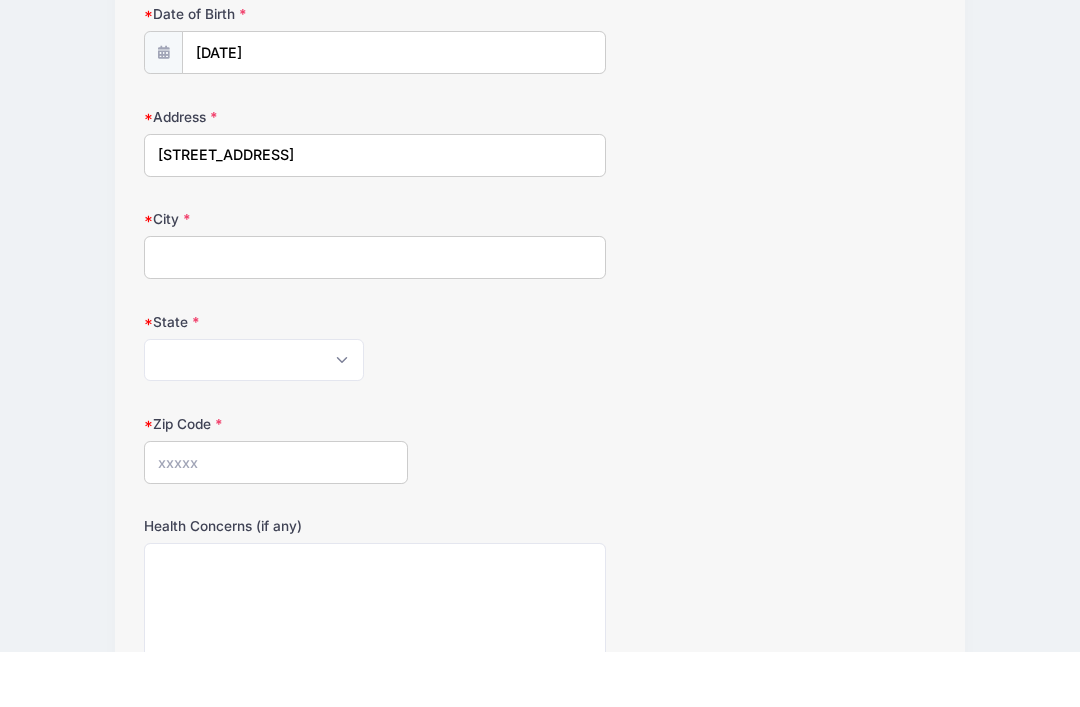 type on "377 Camelot Way" 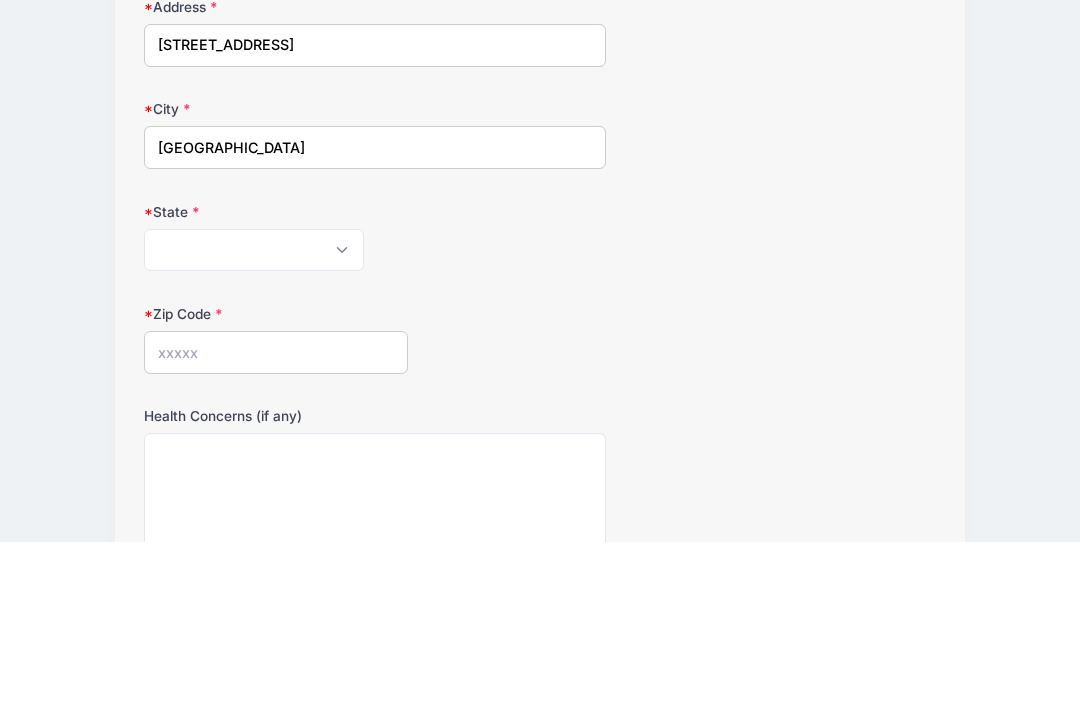 type on "Hampstead" 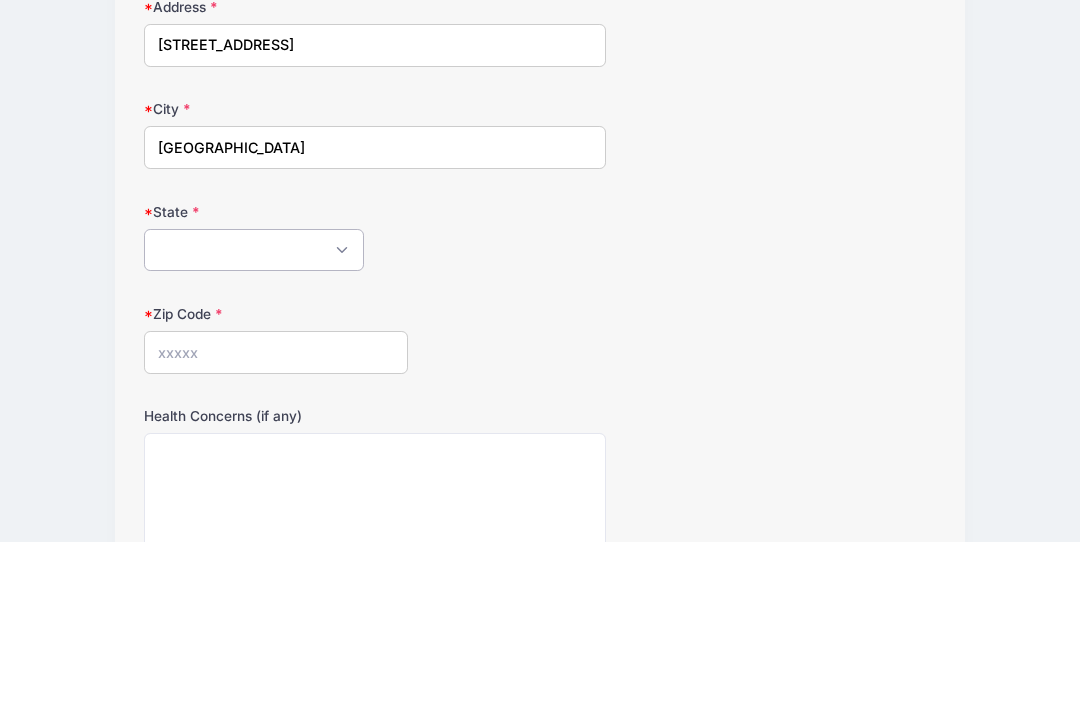 click on "Alabama Alaska American Samoa Arizona Arkansas Armed Forces Africa Armed Forces Americas Armed Forces Canada Armed Forces Europe Armed Forces Middle East Armed Forces Pacific California Colorado Connecticut Delaware District of Columbia Federated States Of Micronesia Florida Georgia Guam Hawaii Idaho Illinois Indiana Iowa Kansas Kentucky Louisiana Maine Marshall Islands Maryland Massachusetts Michigan Minnesota Mississippi Missouri Montana Nebraska Nevada New Hampshire New Jersey New Mexico New York North Carolina North Dakota Northern Mariana Islands Ohio Oklahoma Oregon Palau Pennsylvania Puerto Rico Rhode Island South Carolina South Dakota Tennessee Texas Utah Vermont Virgin Islands Virginia Washington West Virginia Wisconsin Wyoming Other-Canada Other" at bounding box center (254, 415) 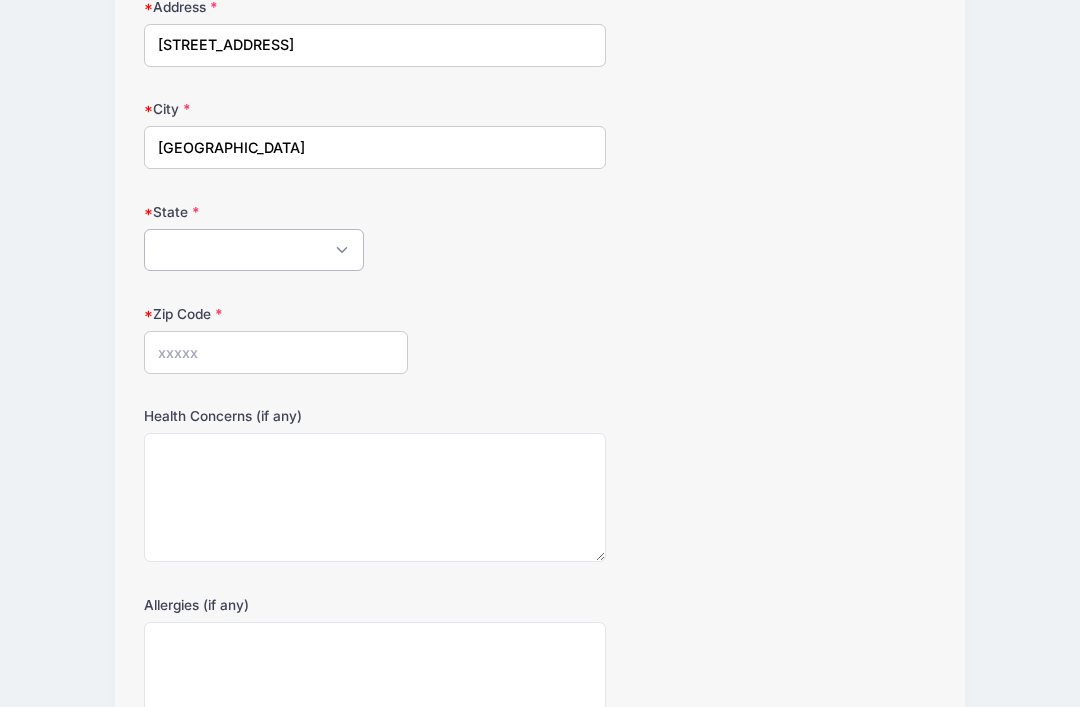 select on "NC" 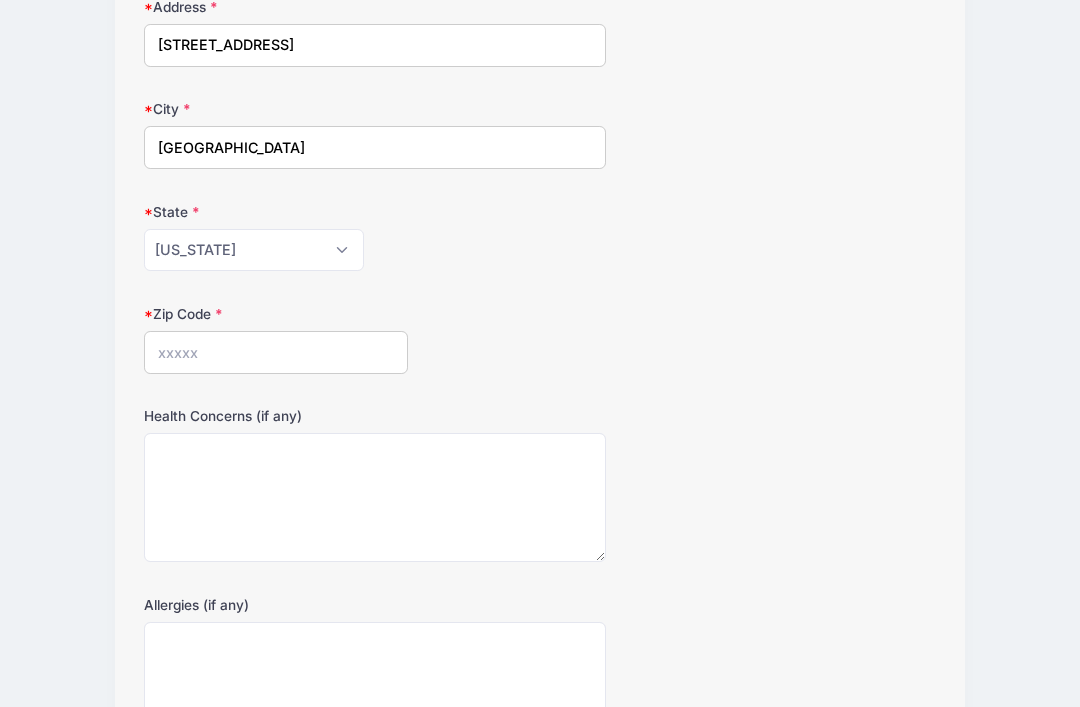 click on "Zip Code" at bounding box center [276, 352] 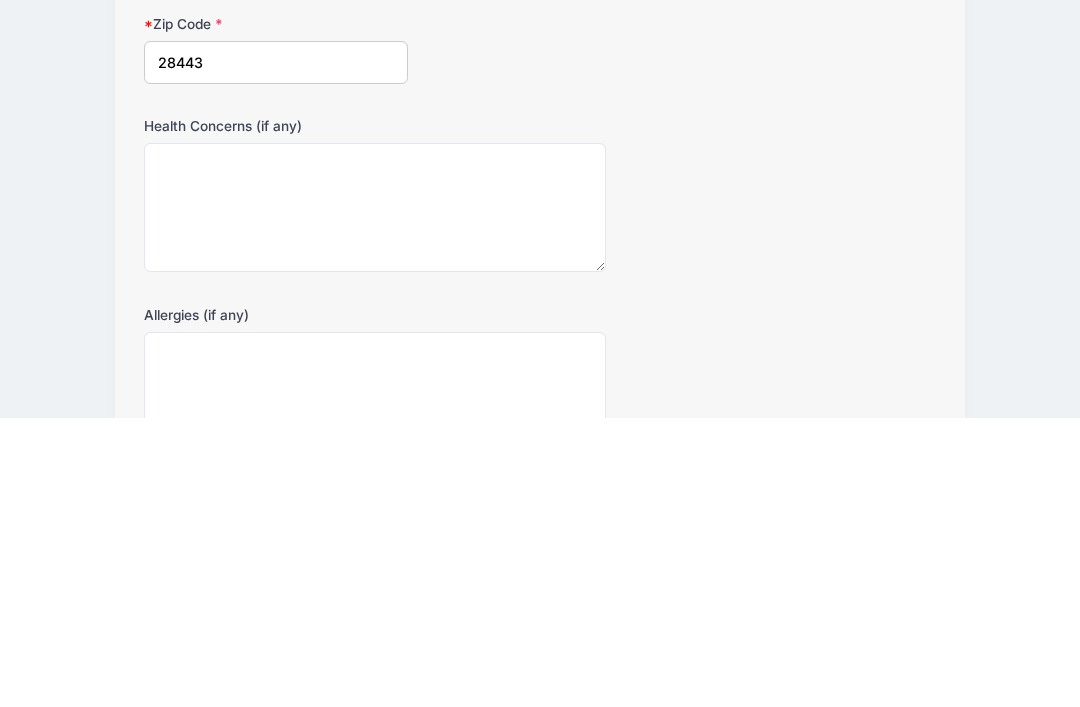 type on "28443" 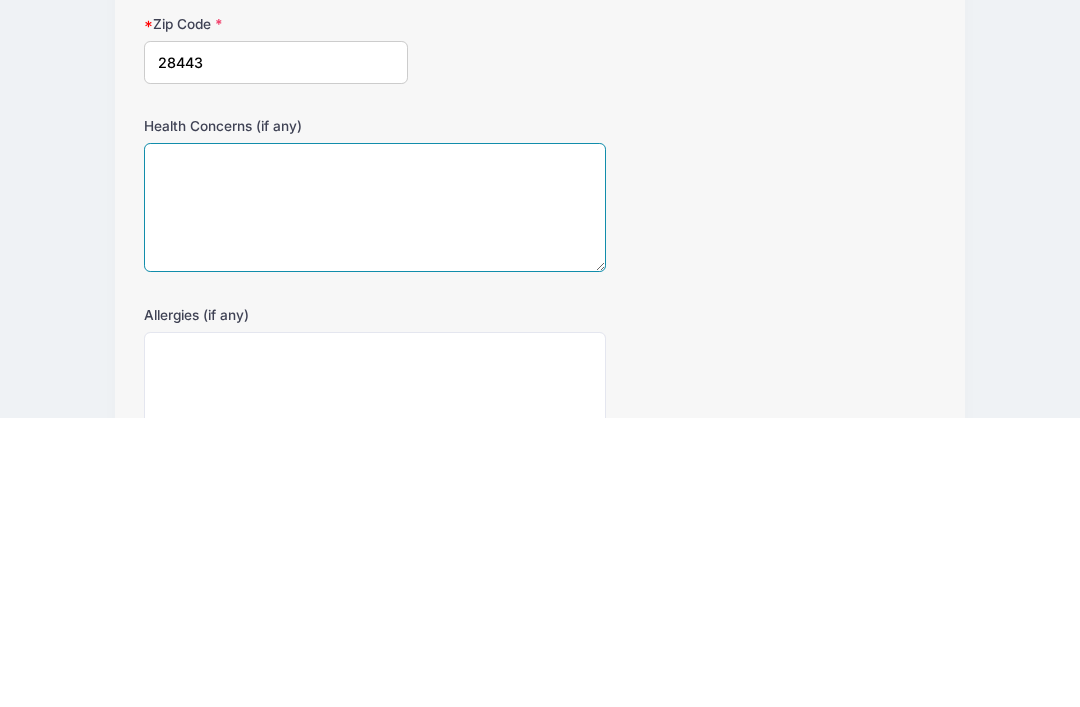 click on "Health Concerns (if any)" at bounding box center (375, 497) 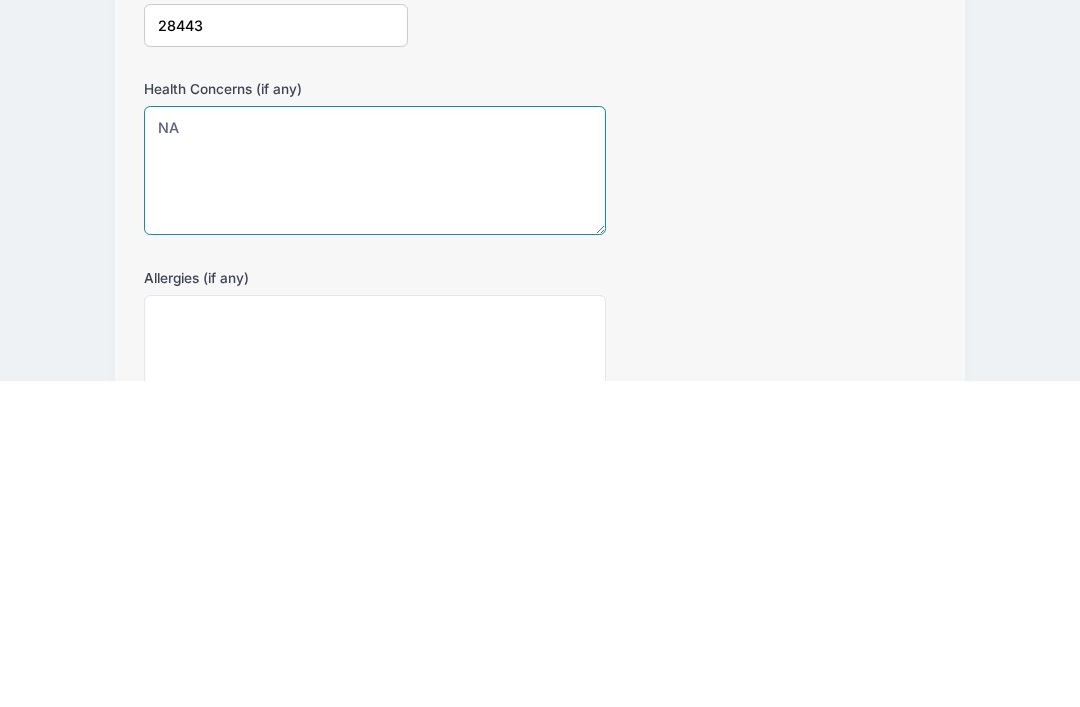 scroll, scrollTop: 415, scrollLeft: 0, axis: vertical 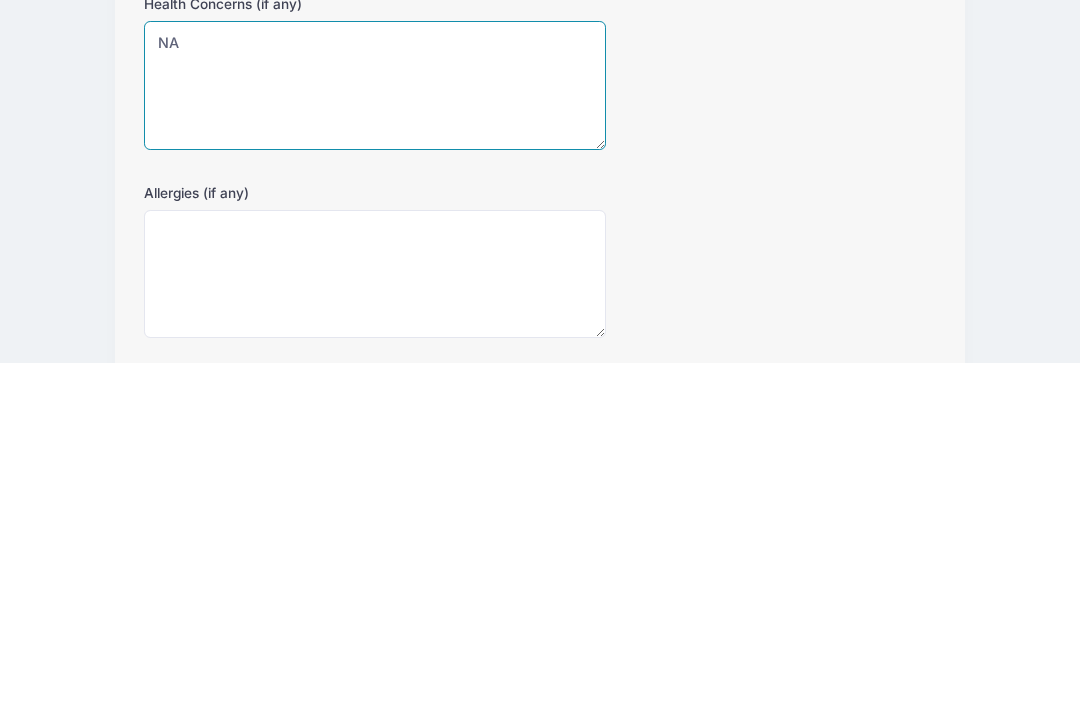 type on "NA" 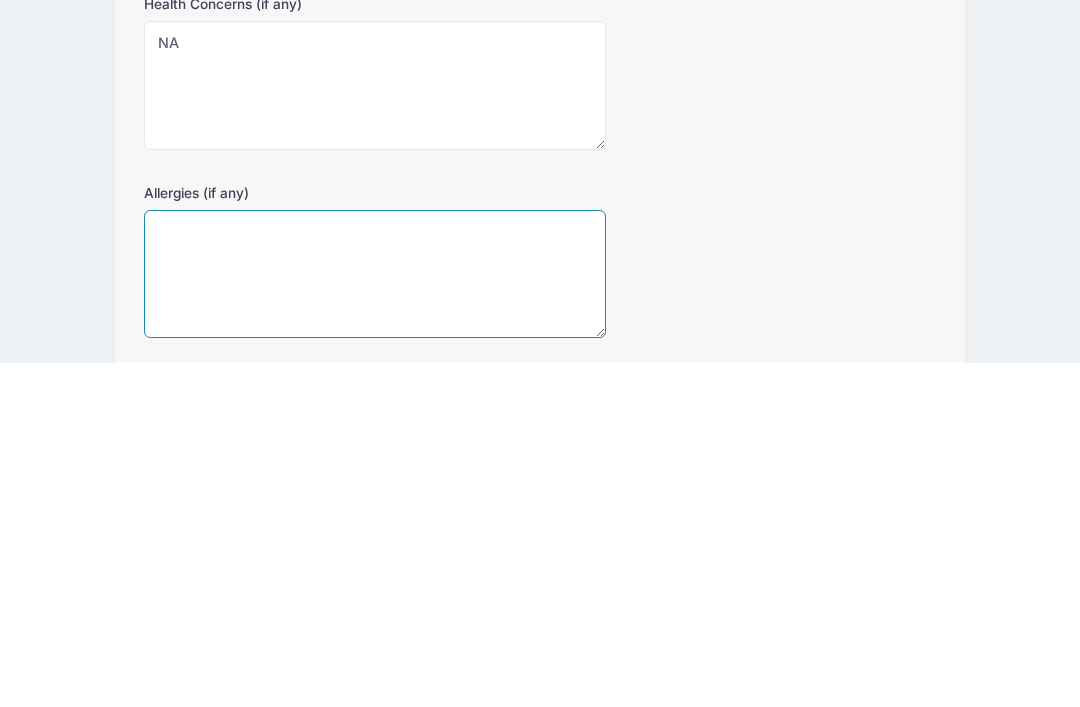 click on "Allergies (if any)" at bounding box center (375, 618) 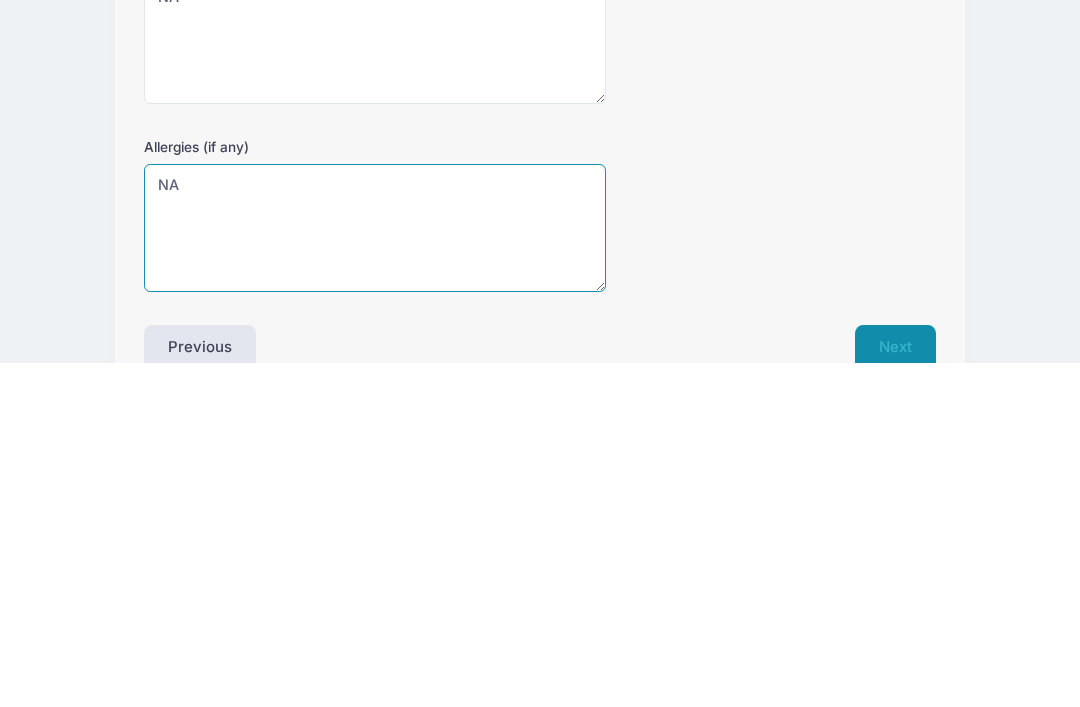 scroll, scrollTop: 568, scrollLeft: 0, axis: vertical 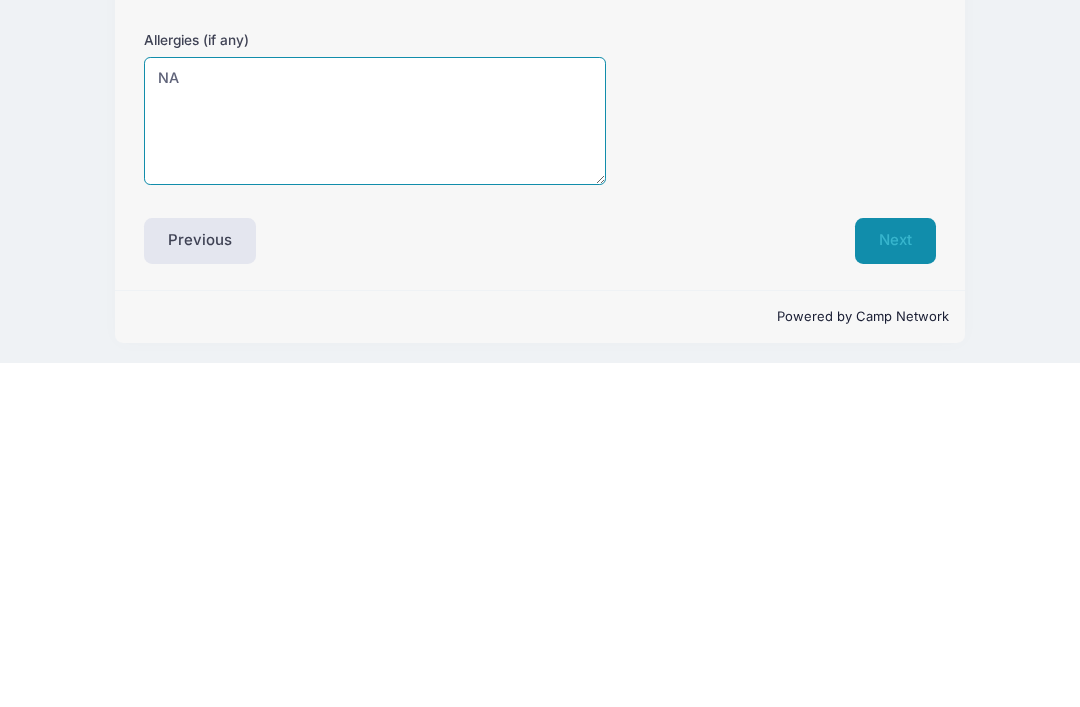 type on "NA" 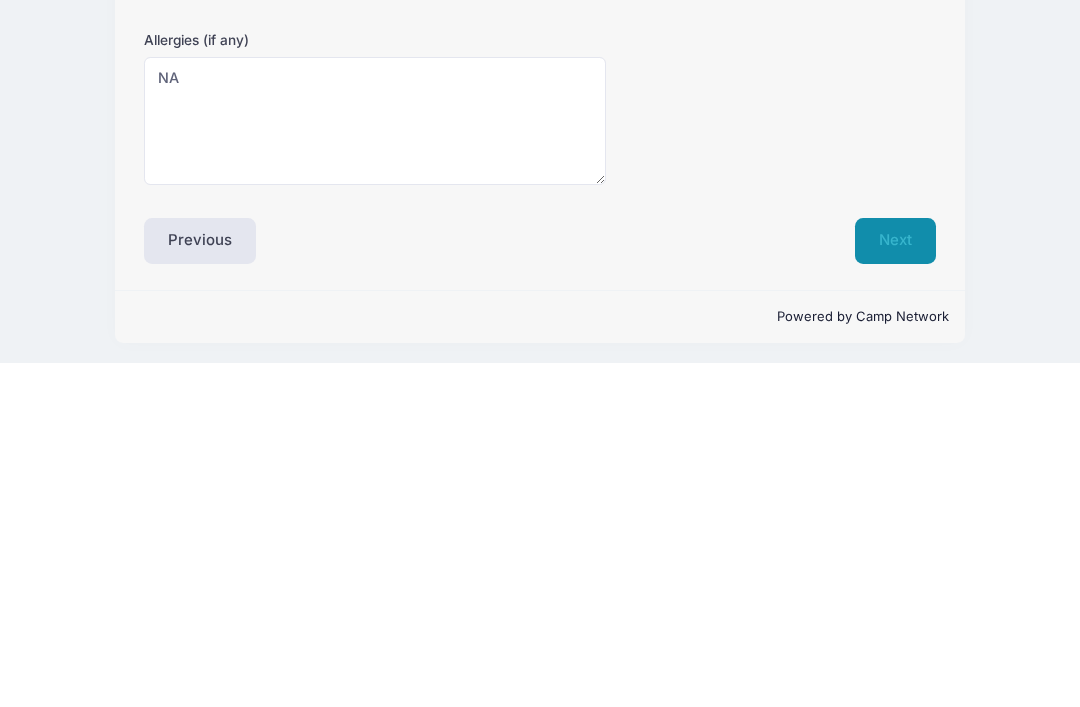 click on "Next" at bounding box center (895, 585) 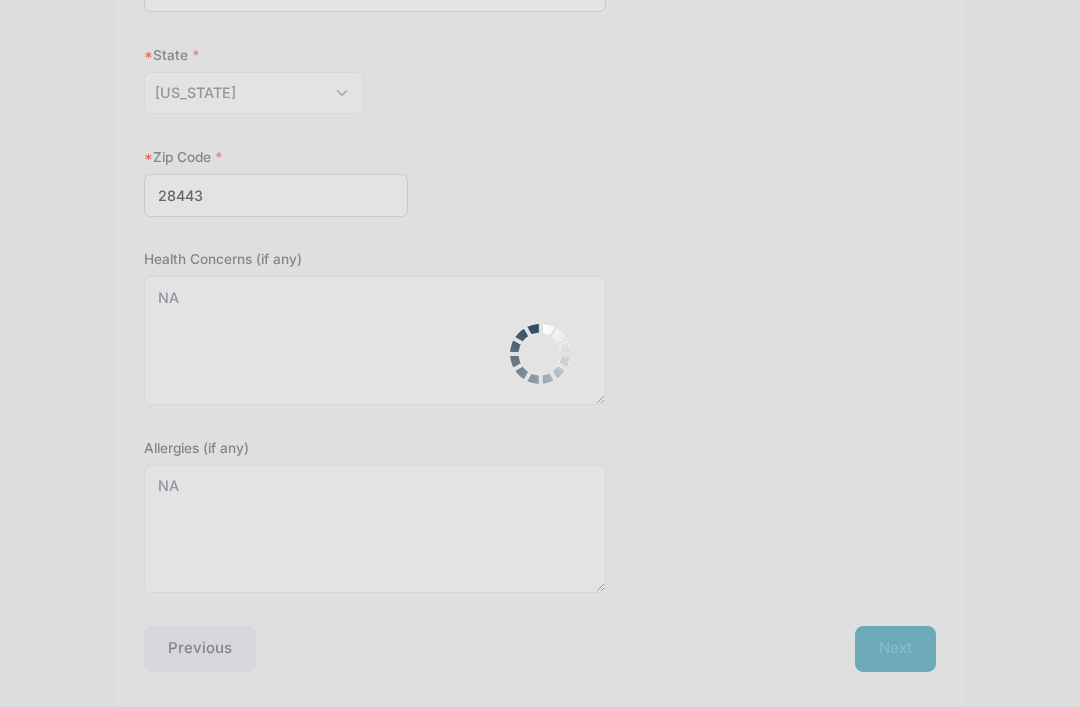 scroll, scrollTop: 0, scrollLeft: 0, axis: both 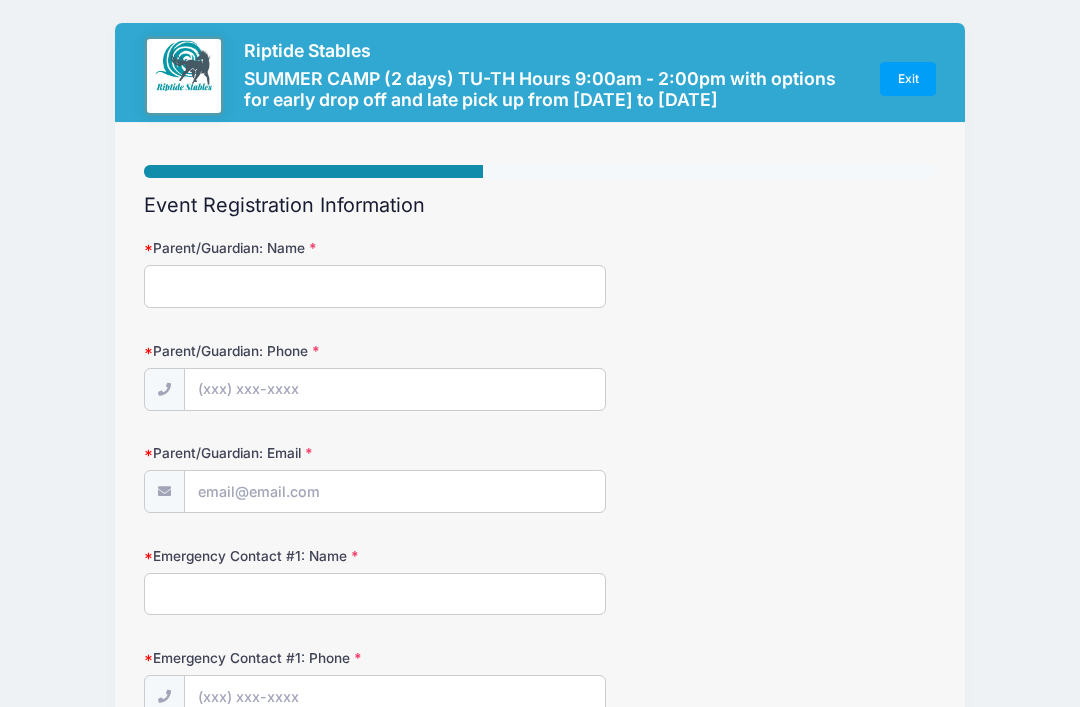 click on "Parent/Guardian: Name" at bounding box center [375, 286] 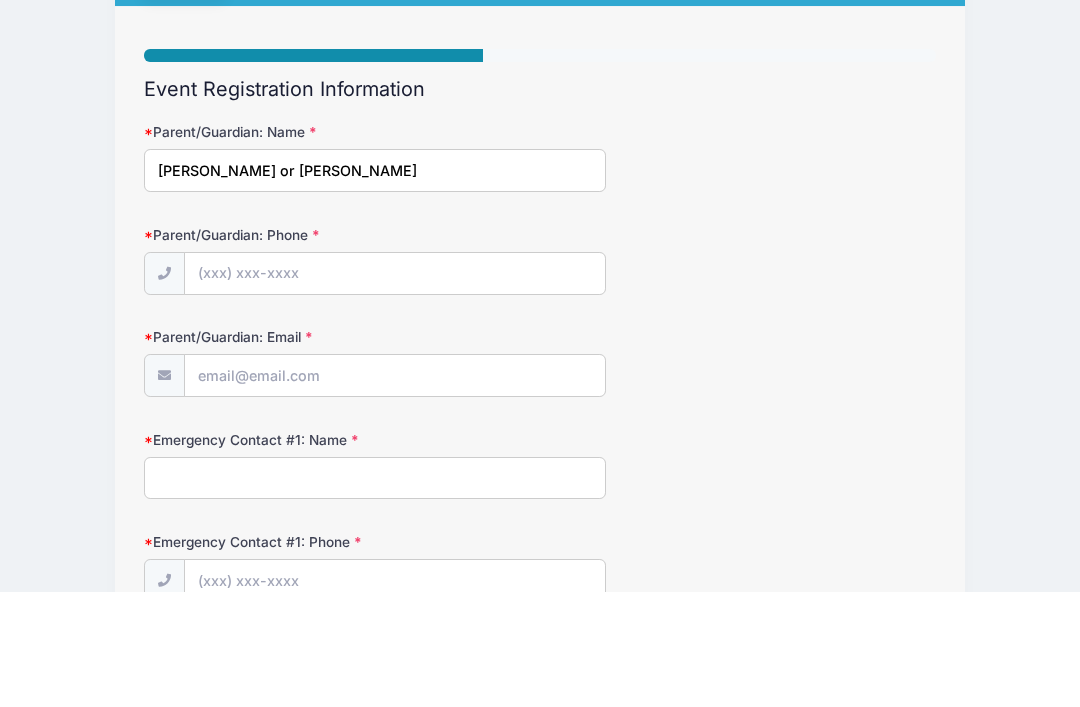 type on "Cindy or Mike Mitchell" 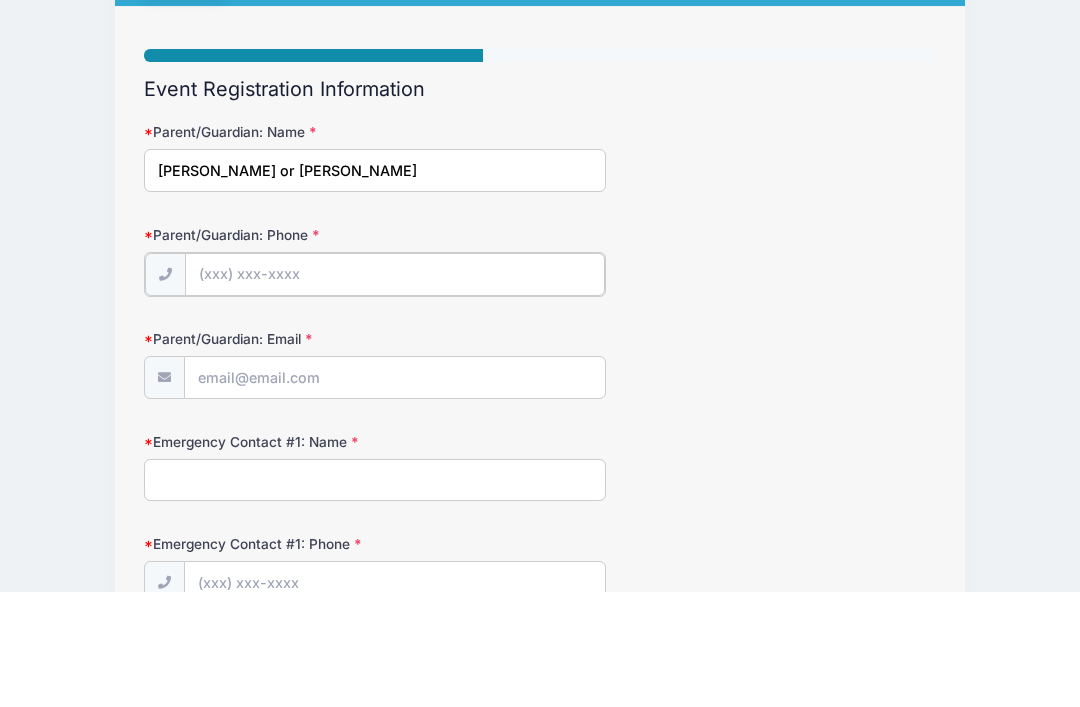 click on "Parent/Guardian: Phone" at bounding box center [395, 390] 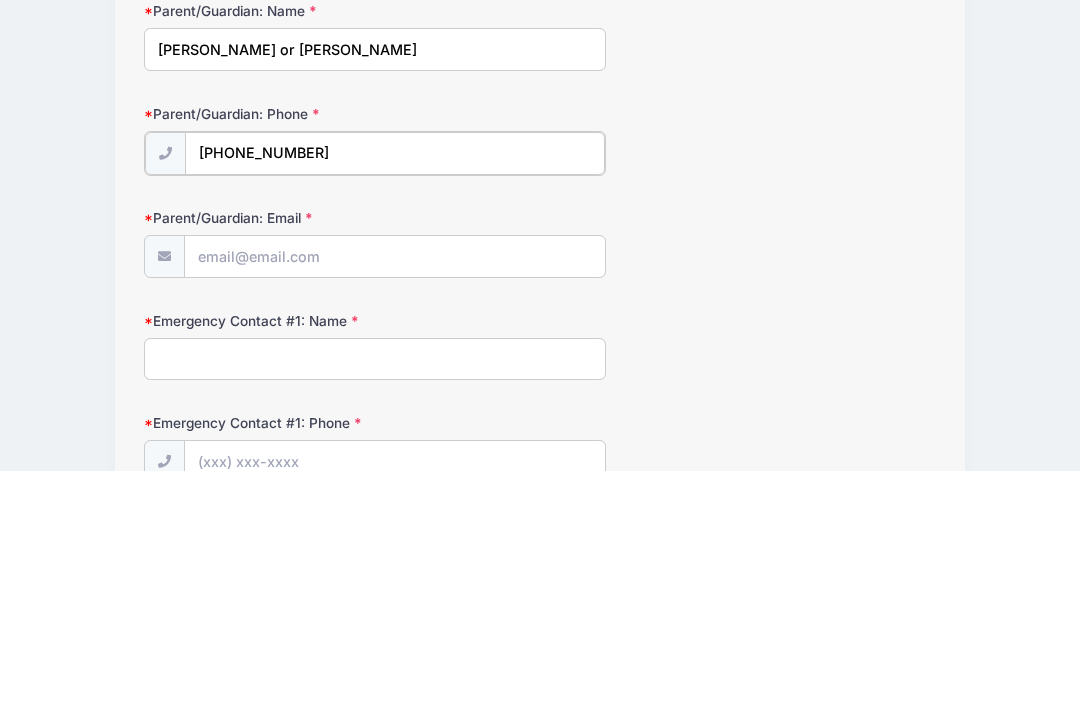 type on "(703) 717-2432" 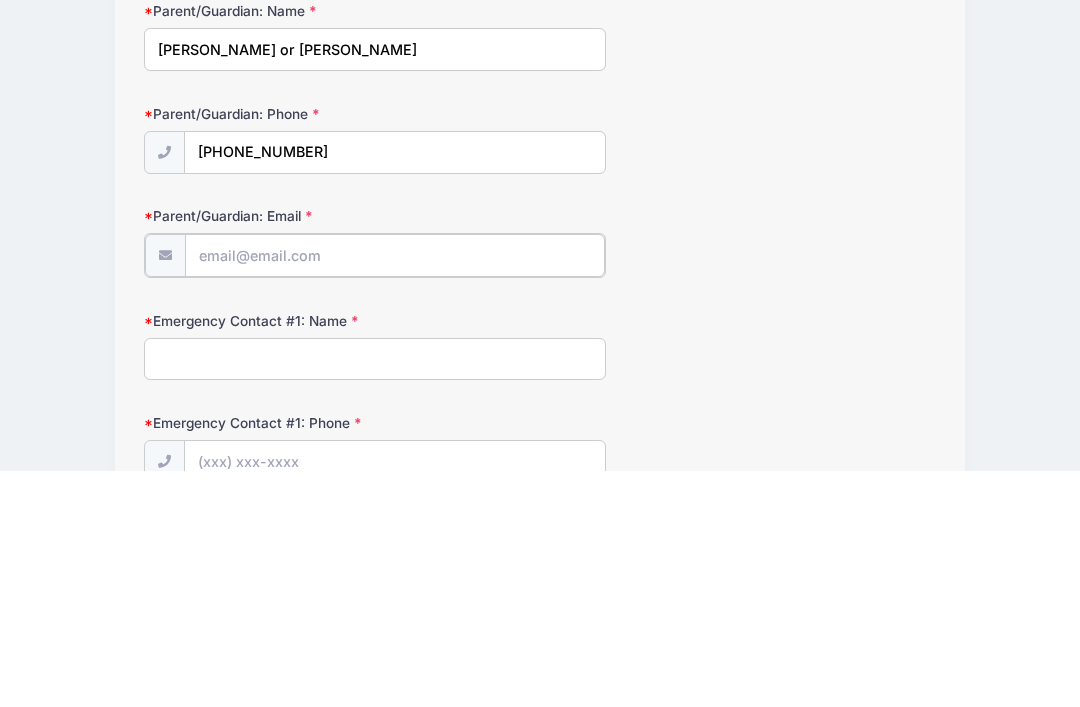 click on "Parent/Guardian: Email" at bounding box center [395, 492] 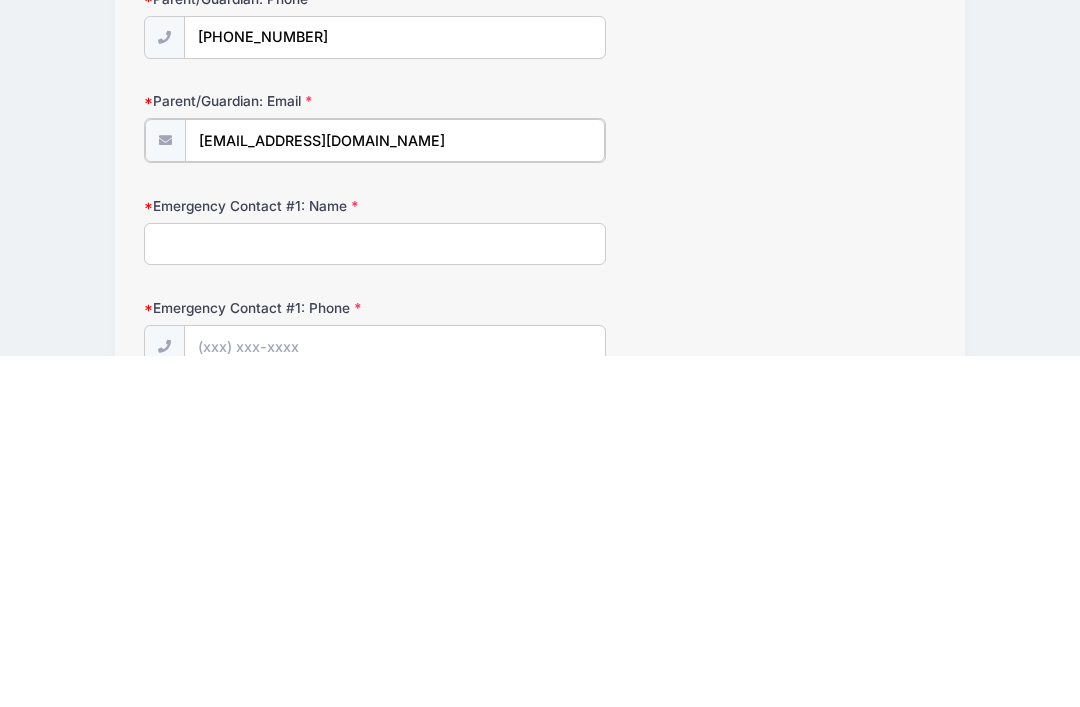 type on "Cgmitchell21@yahoo.com" 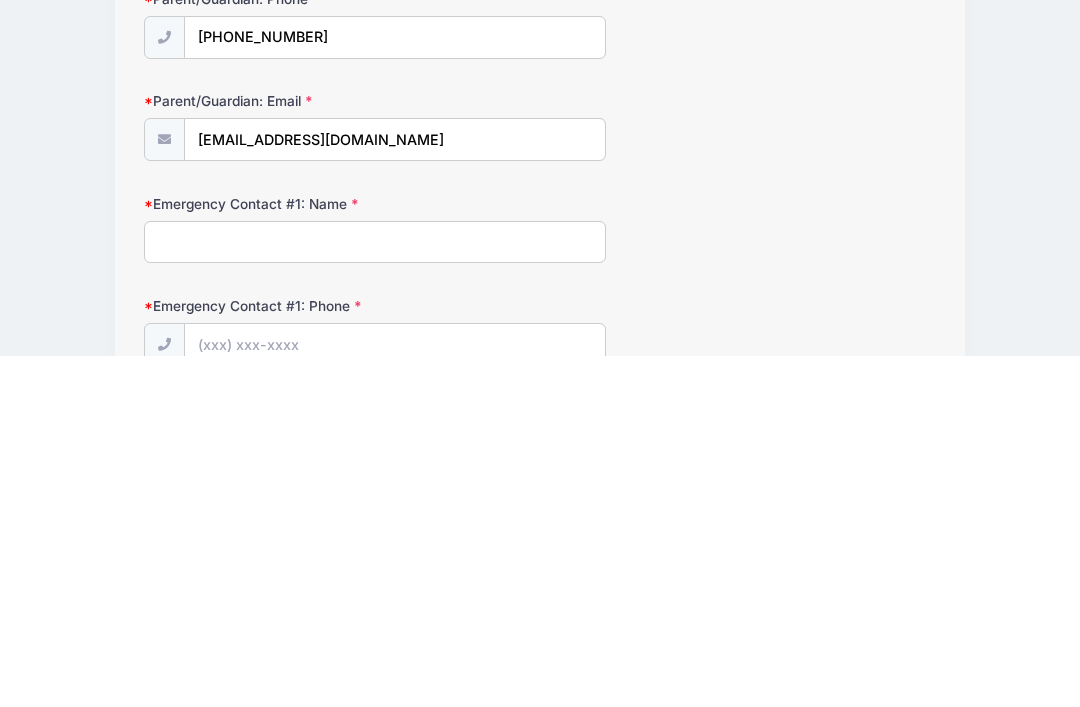 click on "Emergency Contact #1: Name" at bounding box center (375, 594) 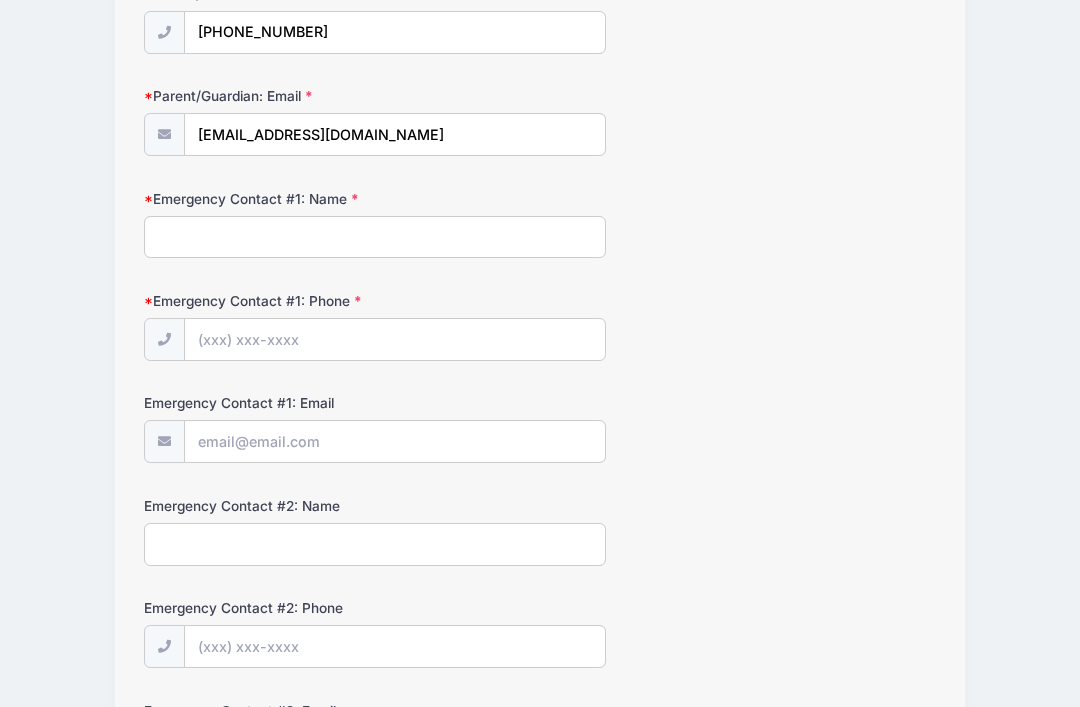 scroll, scrollTop: 358, scrollLeft: 0, axis: vertical 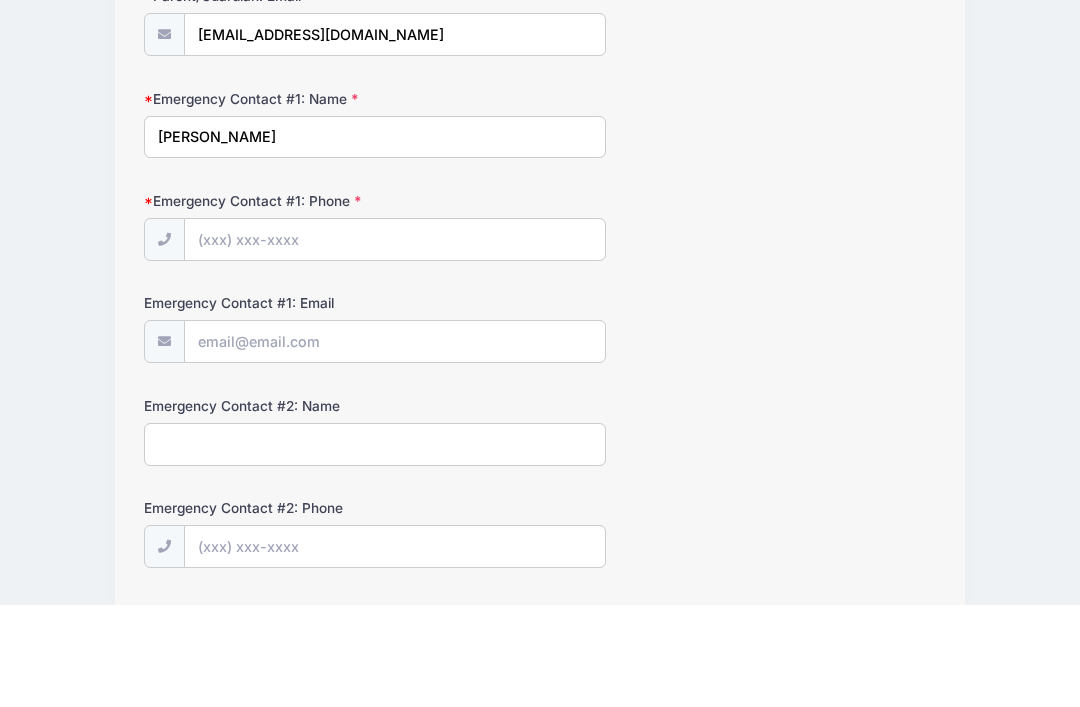 type on "Cindy Mitchell" 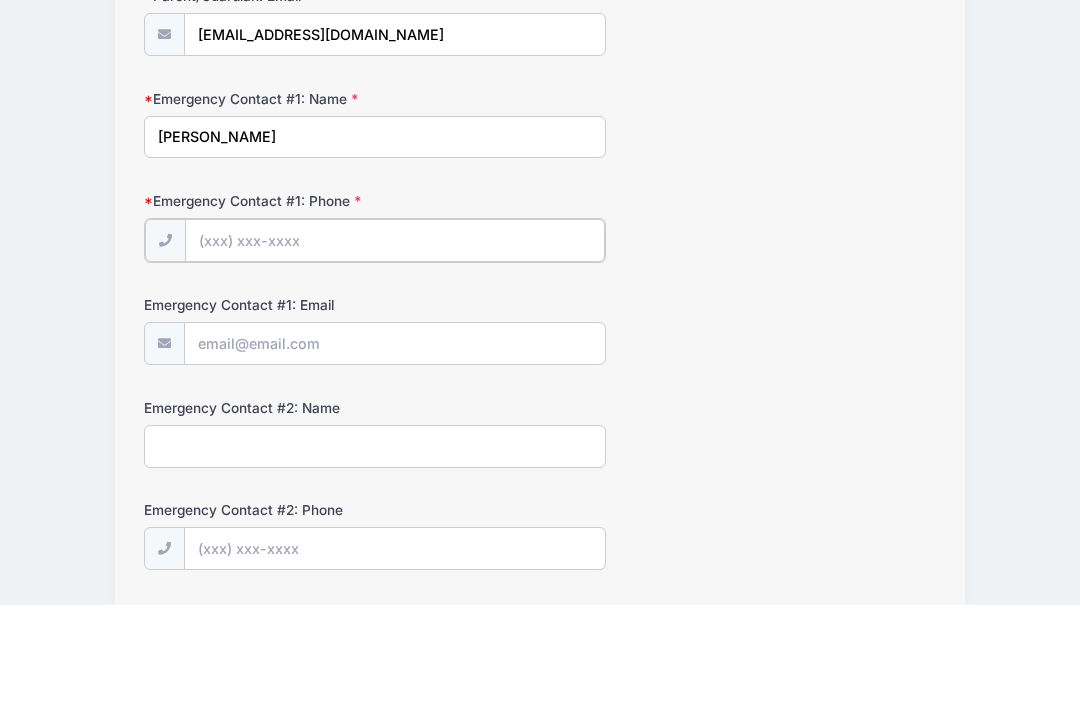 click on "Emergency Contact #1: Phone" at bounding box center (395, 342) 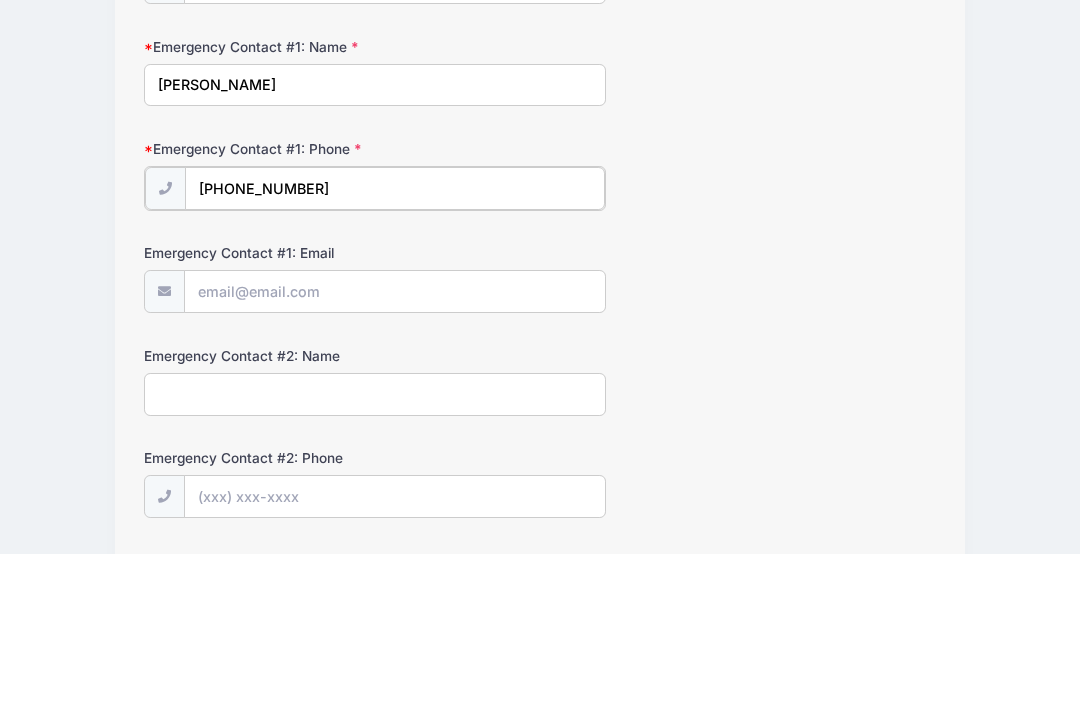 type on "(703) 717-2432" 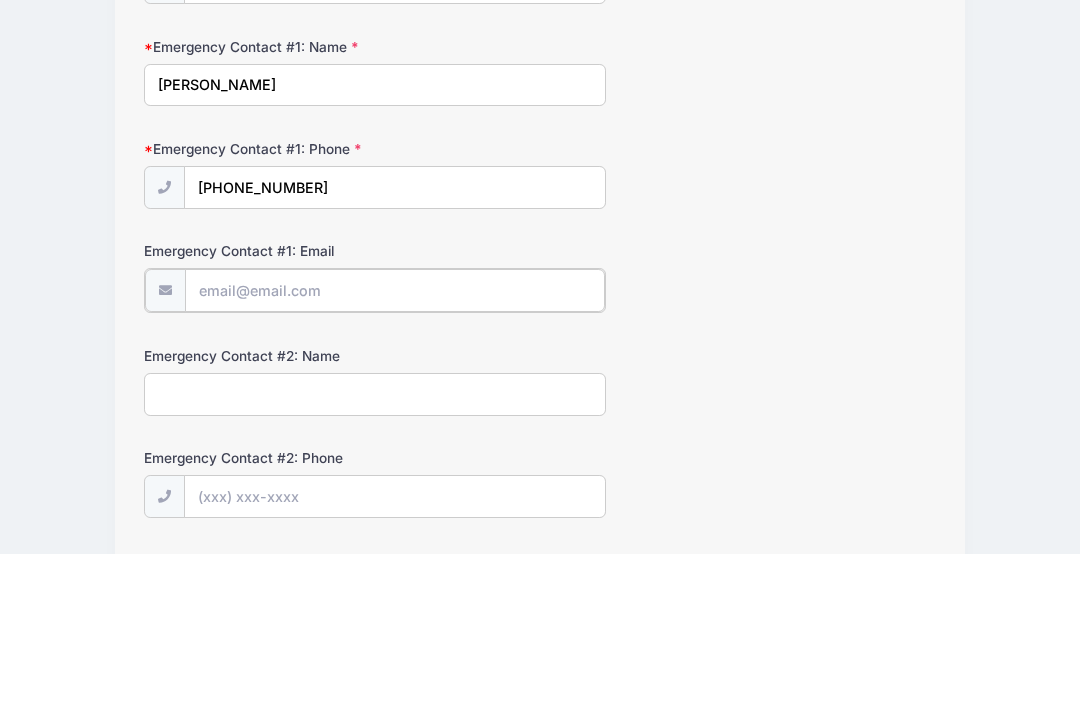 click on "Emergency Contact #1: Email" at bounding box center (395, 444) 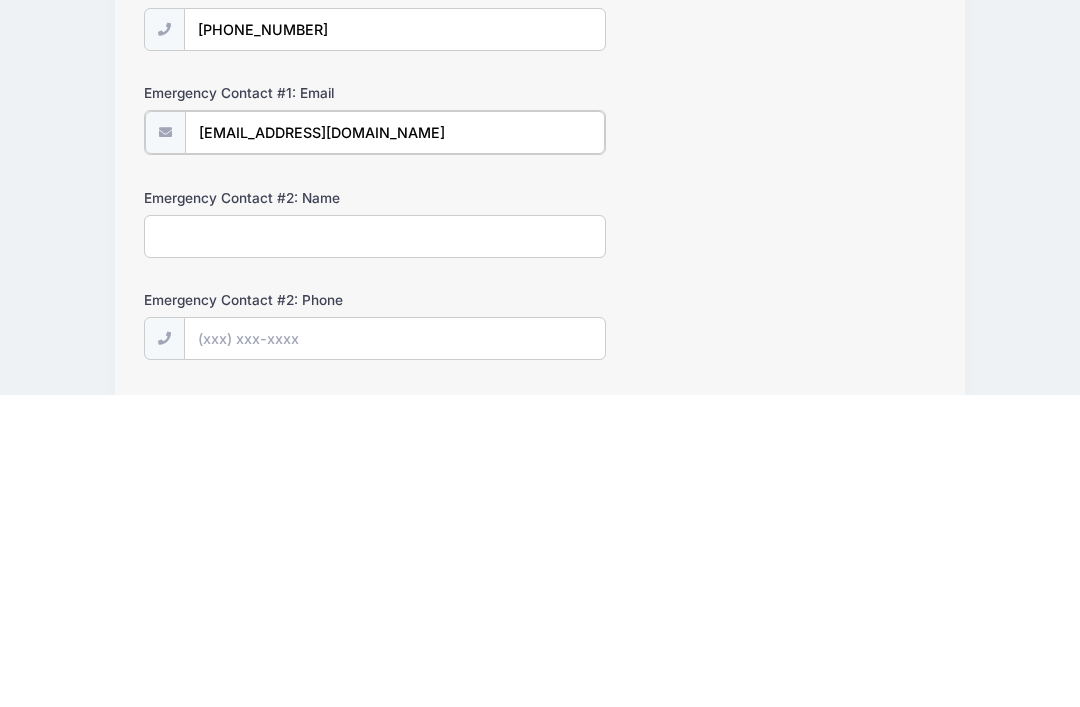 type on "Cgmitchell21@yahoo.com" 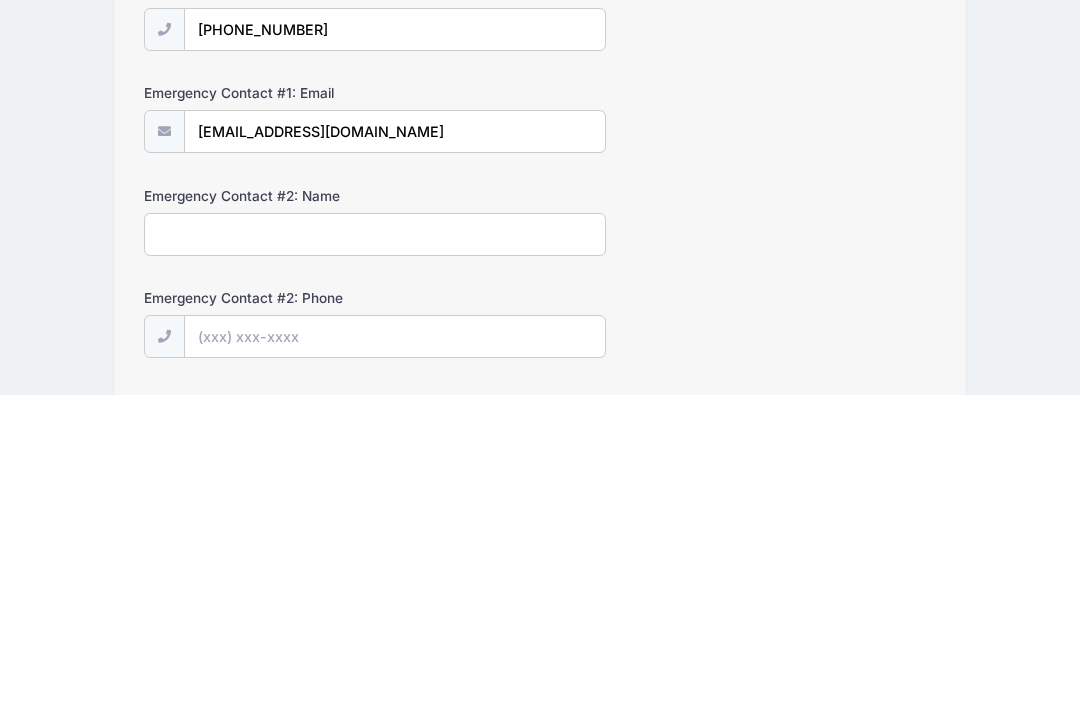 click on "Emergency Contact #2: Name" at bounding box center [375, 546] 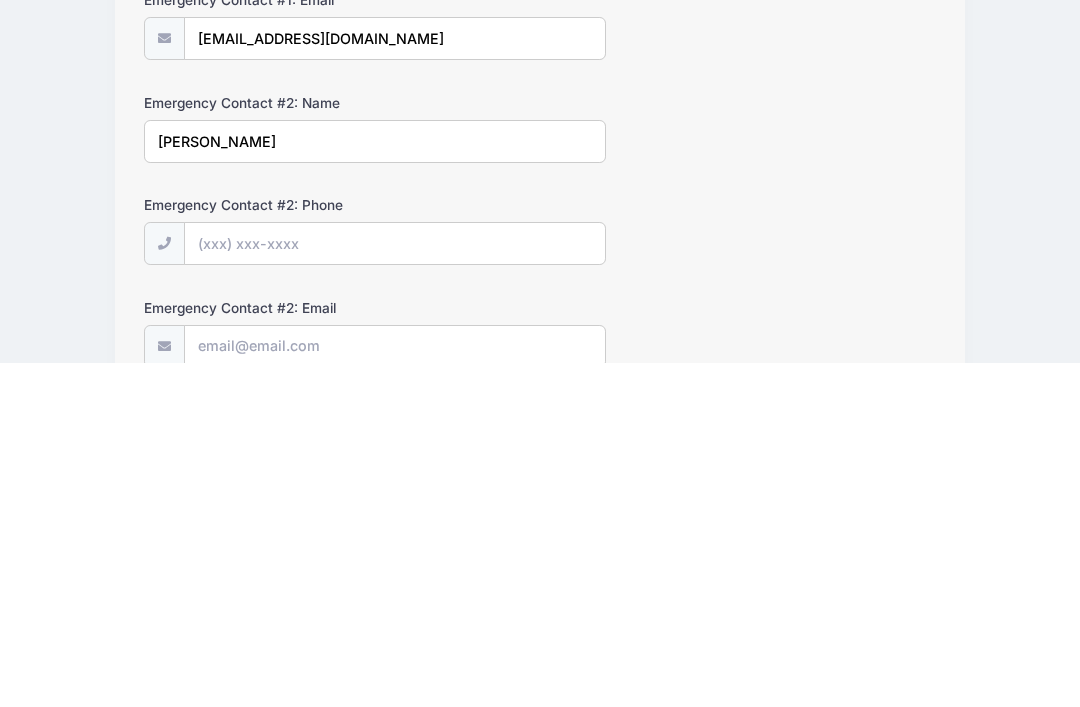 scroll, scrollTop: 454, scrollLeft: 0, axis: vertical 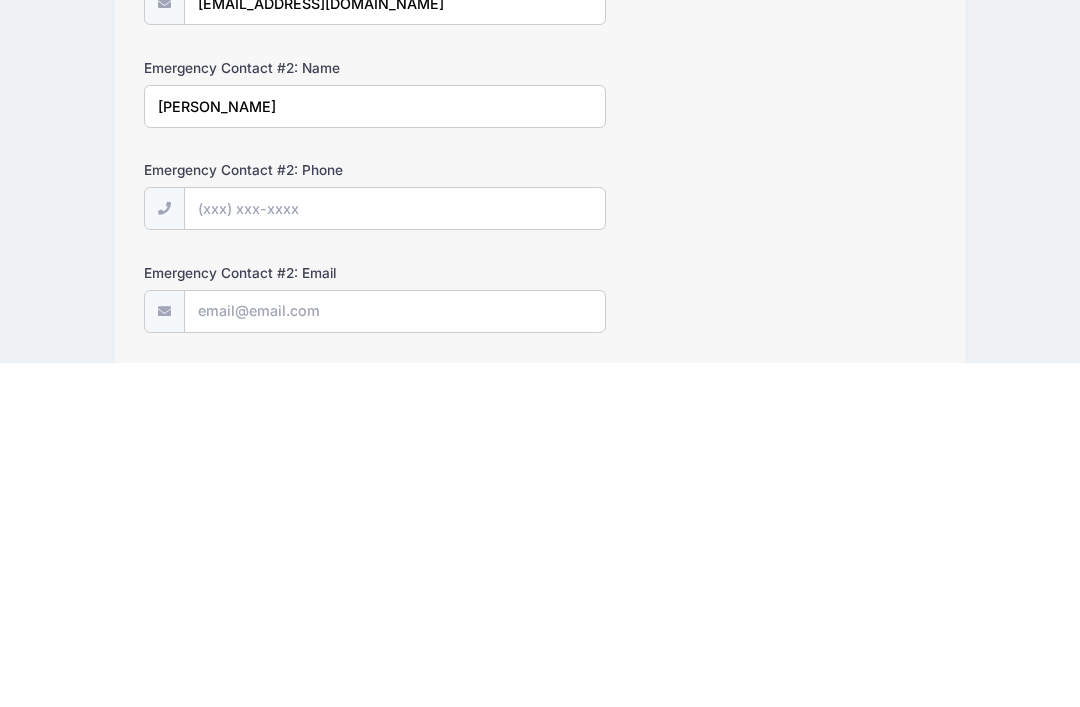 type on "Mike Mitchell" 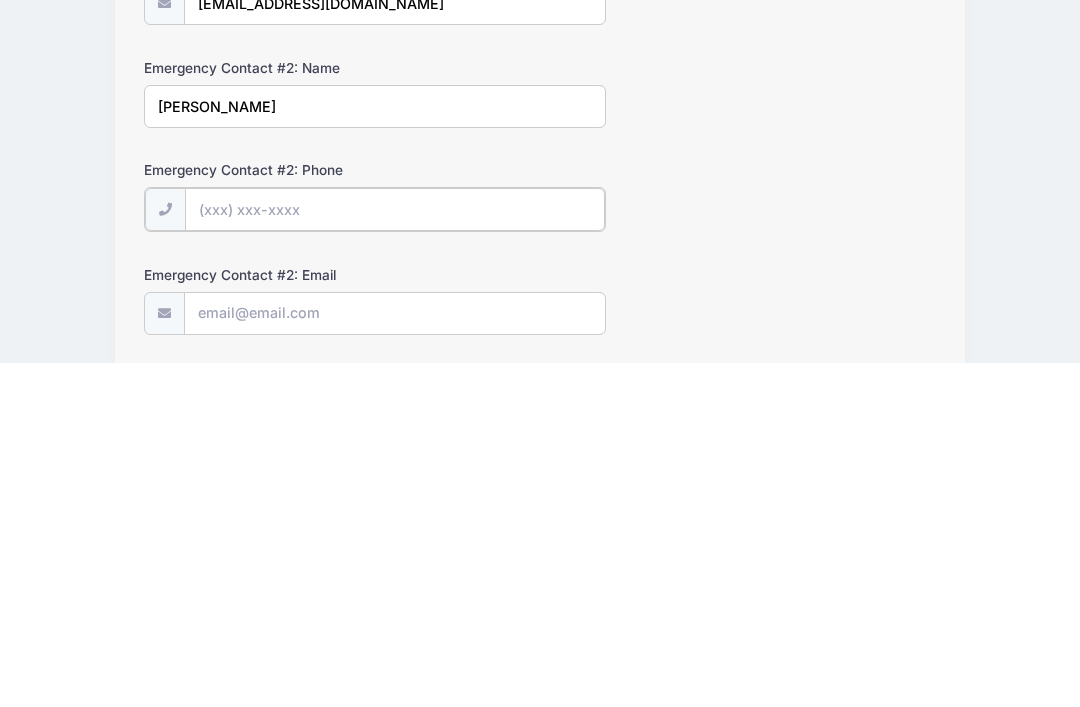 click on "Emergency Contact #2: Phone" at bounding box center [395, 553] 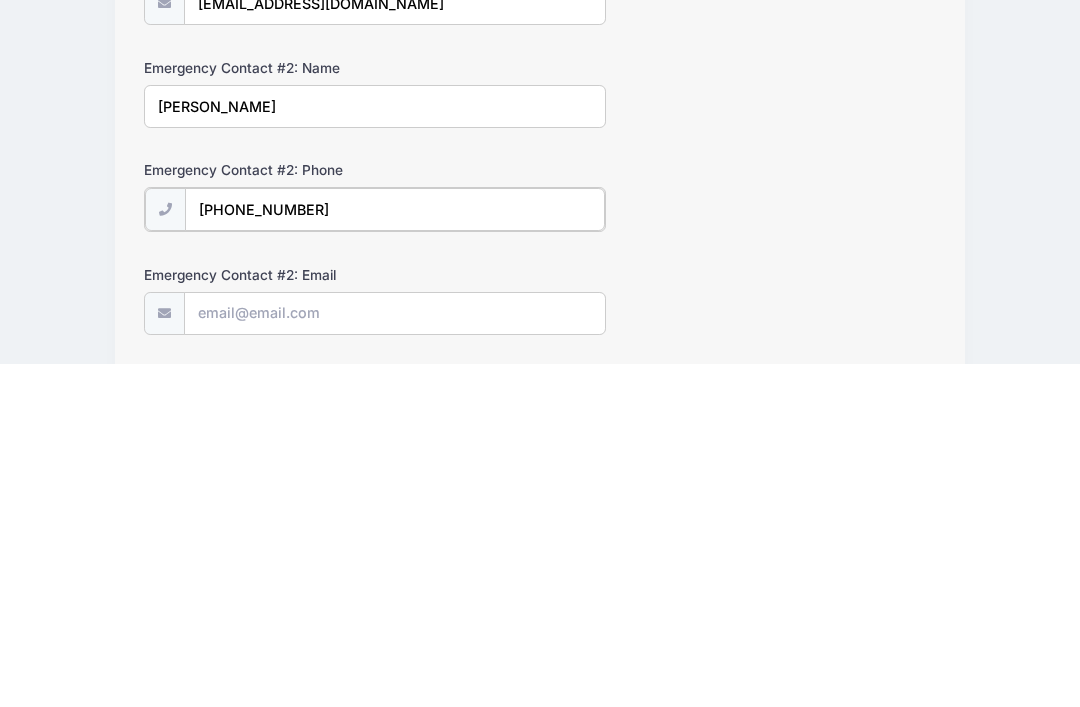 type on "(703) 717-1520" 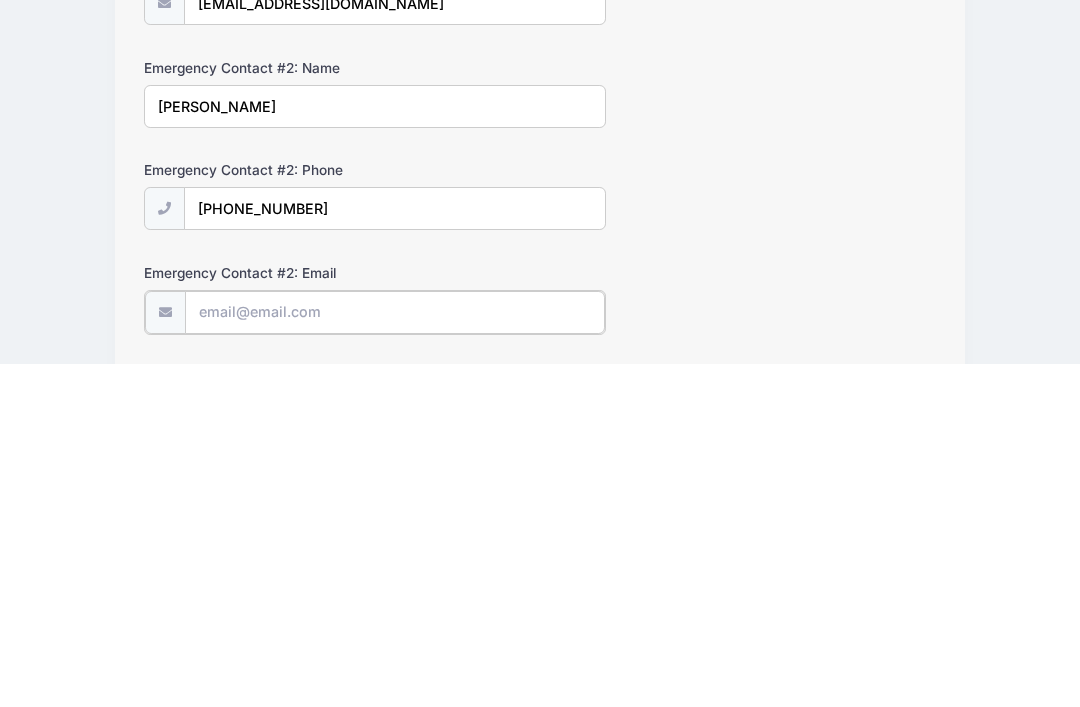 click on "Emergency Contact #2: Email" at bounding box center [395, 656] 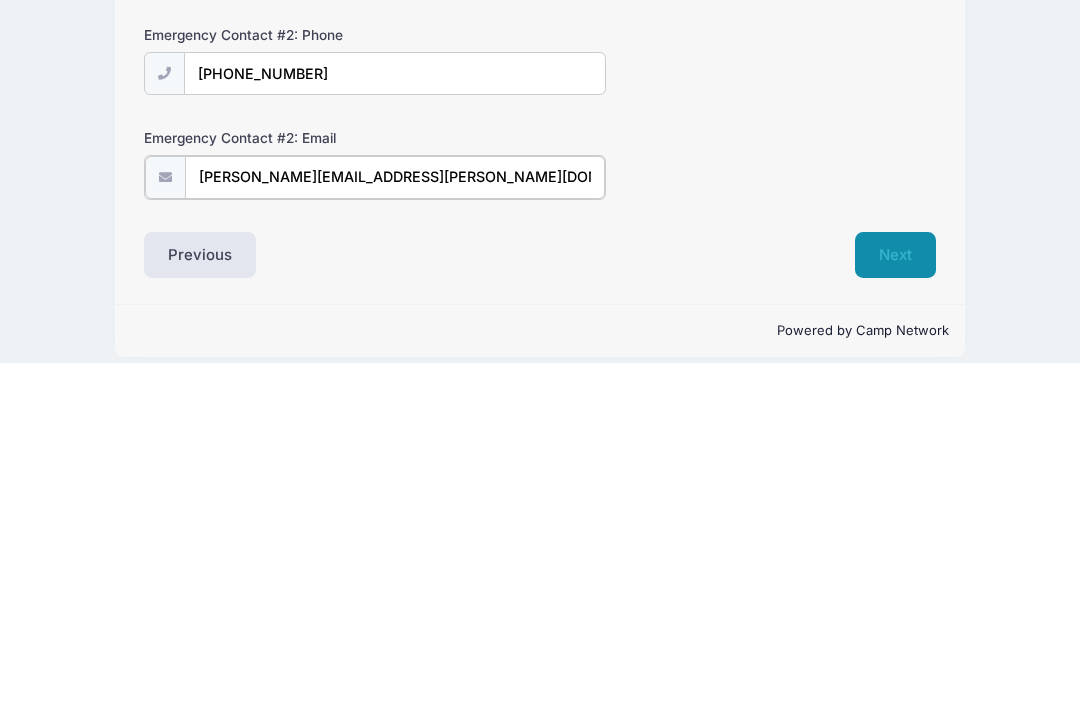 scroll, scrollTop: 591, scrollLeft: 0, axis: vertical 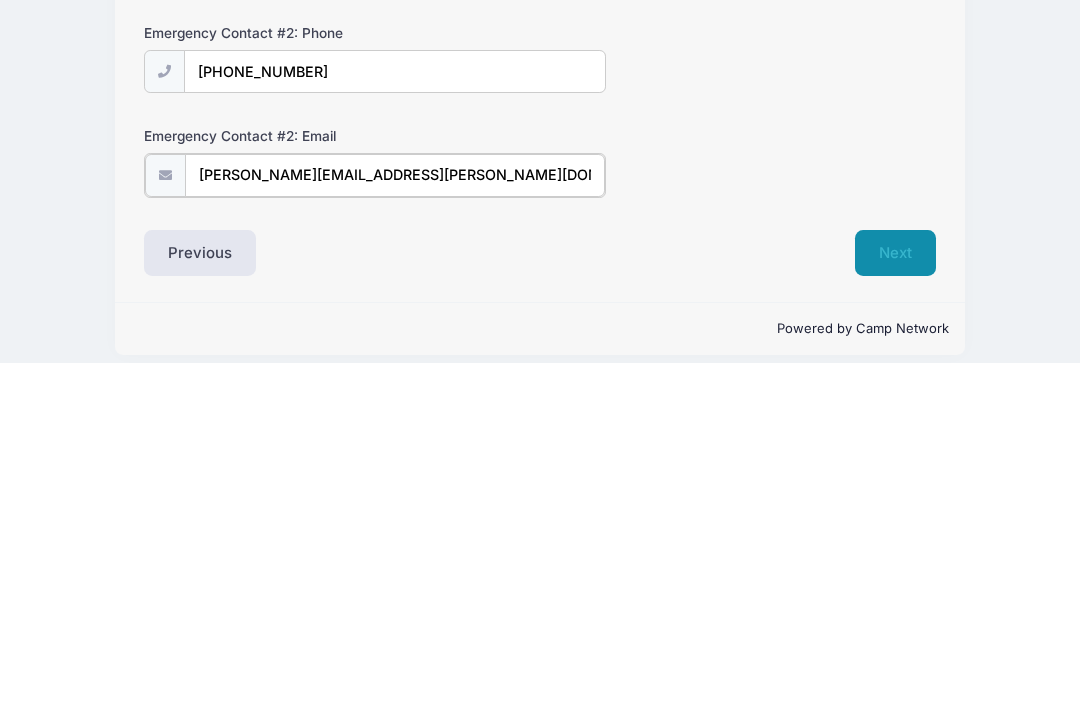 type on "Michael.d.mitchell@icloud.com" 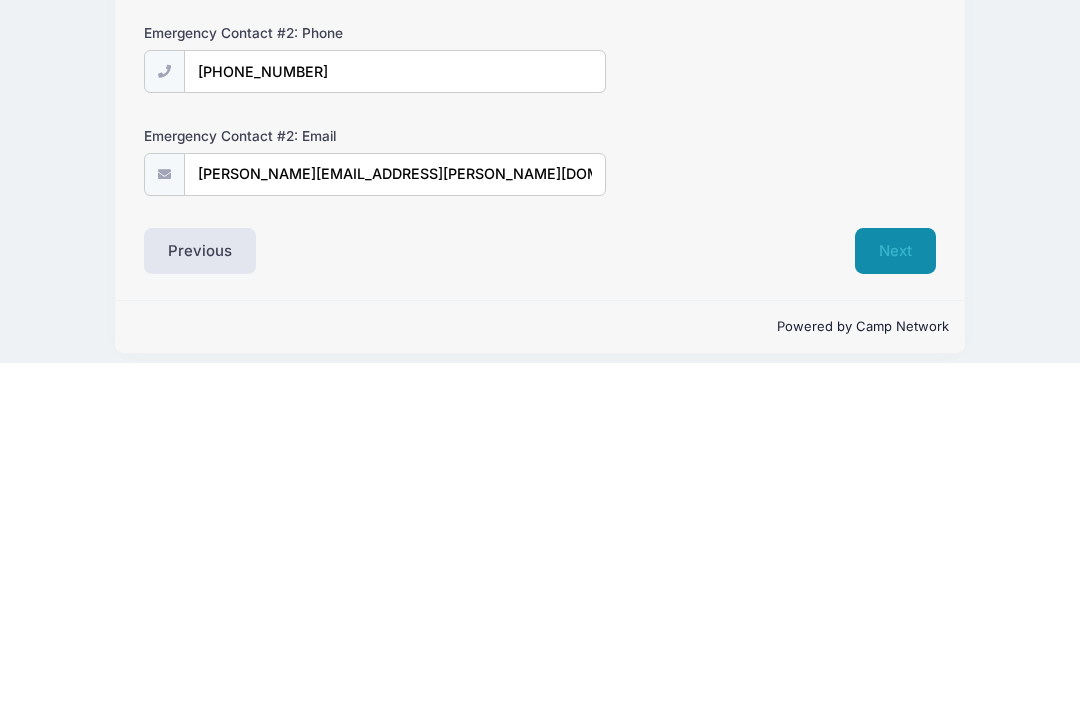 click on "Riptide Stables
SUMMER CAMP (2 days) TU-TH  Hours 9:00am - 2:00pm with options for early drop off and late pick up from 07/21 to 07/25/2025
Exit
Step  3 /7
Step 1
Step 2
Step 3
Step 4
Policies
NN" at bounding box center [540, 66] 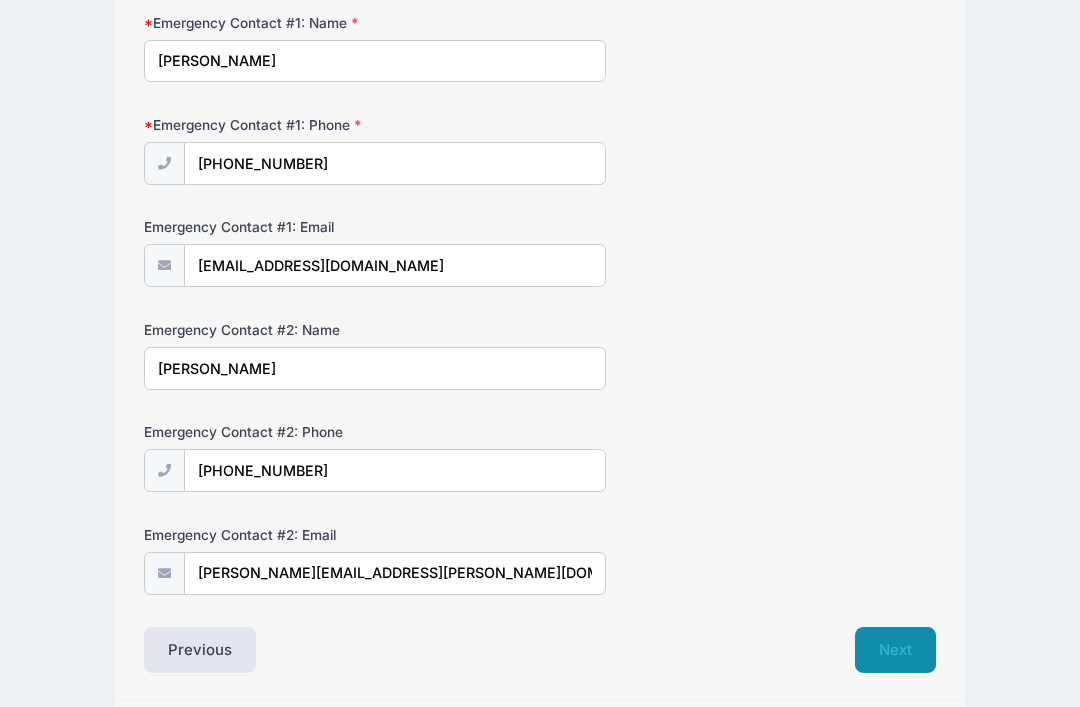 click on "Next" at bounding box center [895, 650] 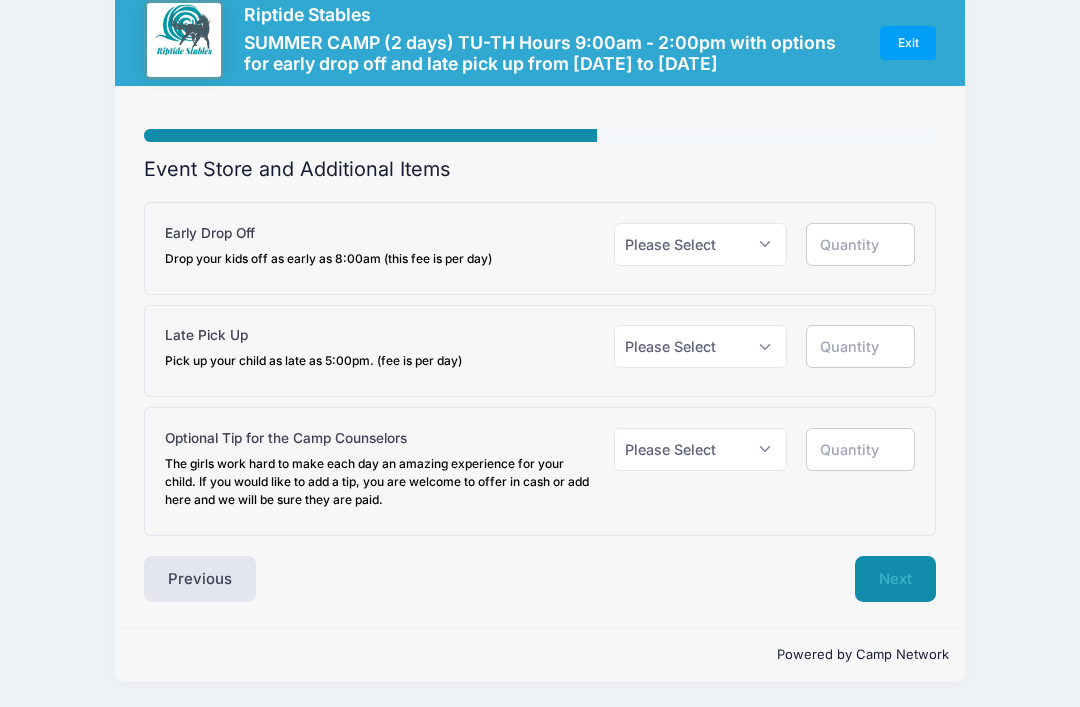 scroll, scrollTop: 0, scrollLeft: 0, axis: both 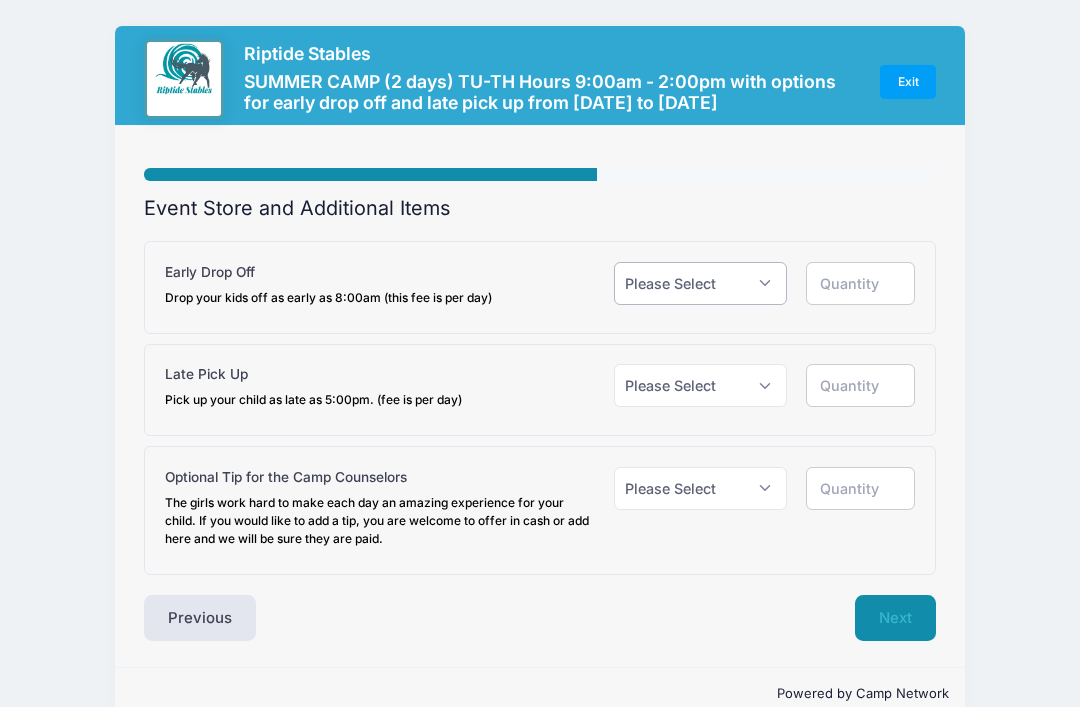 click on "Please Select Yes (+$15.00)
No" at bounding box center (700, 283) 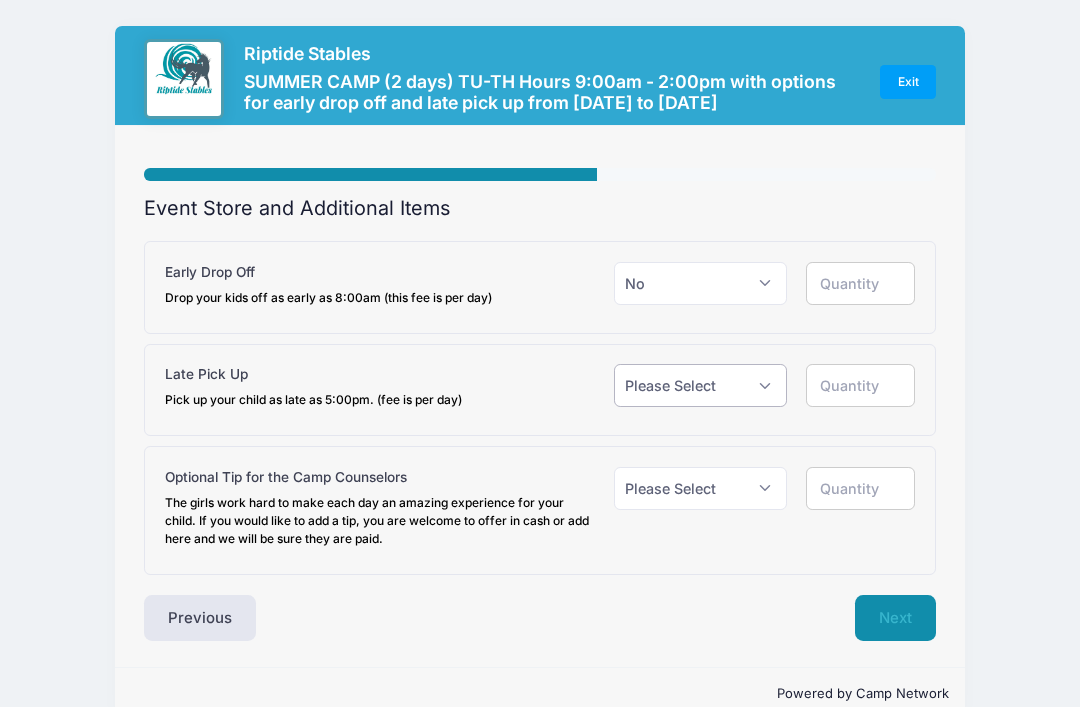 click on "Please Select Yes (+$30.00)
No" at bounding box center [700, 385] 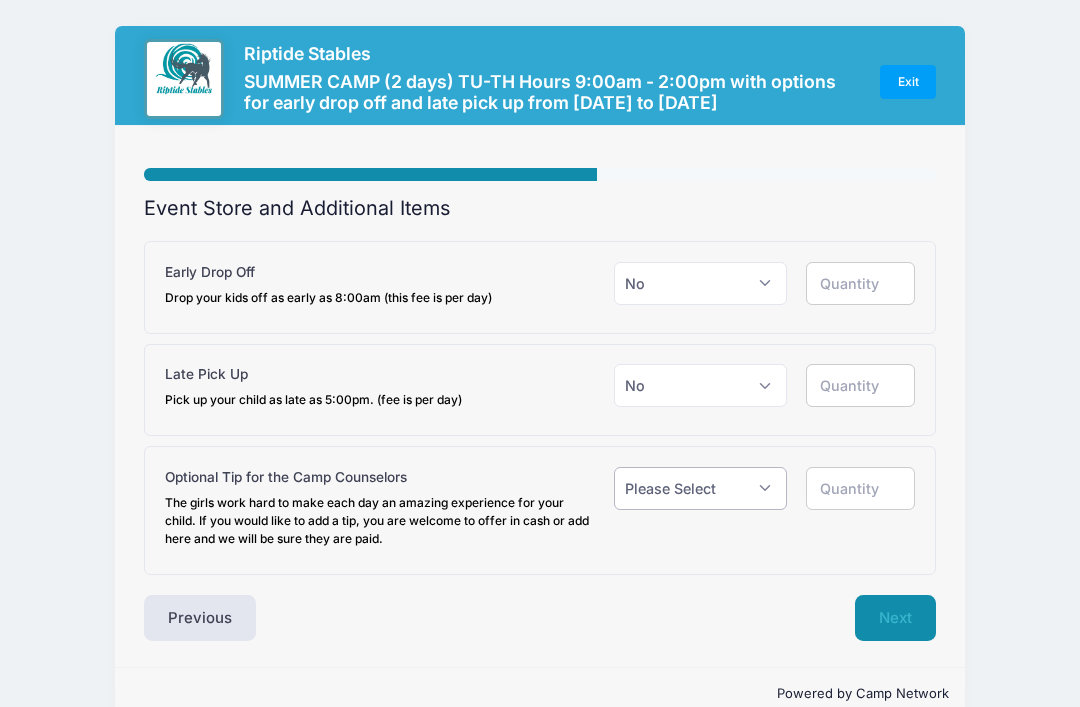 click on "Please Select Yes (+$1.00)
No" at bounding box center [700, 488] 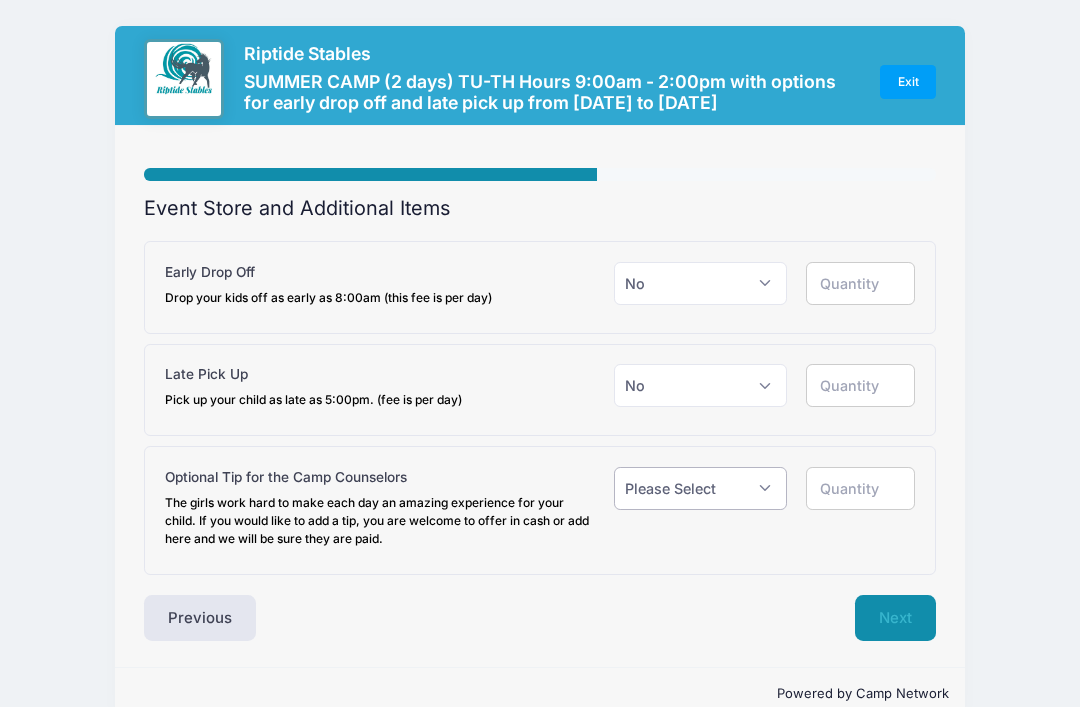 select on "0" 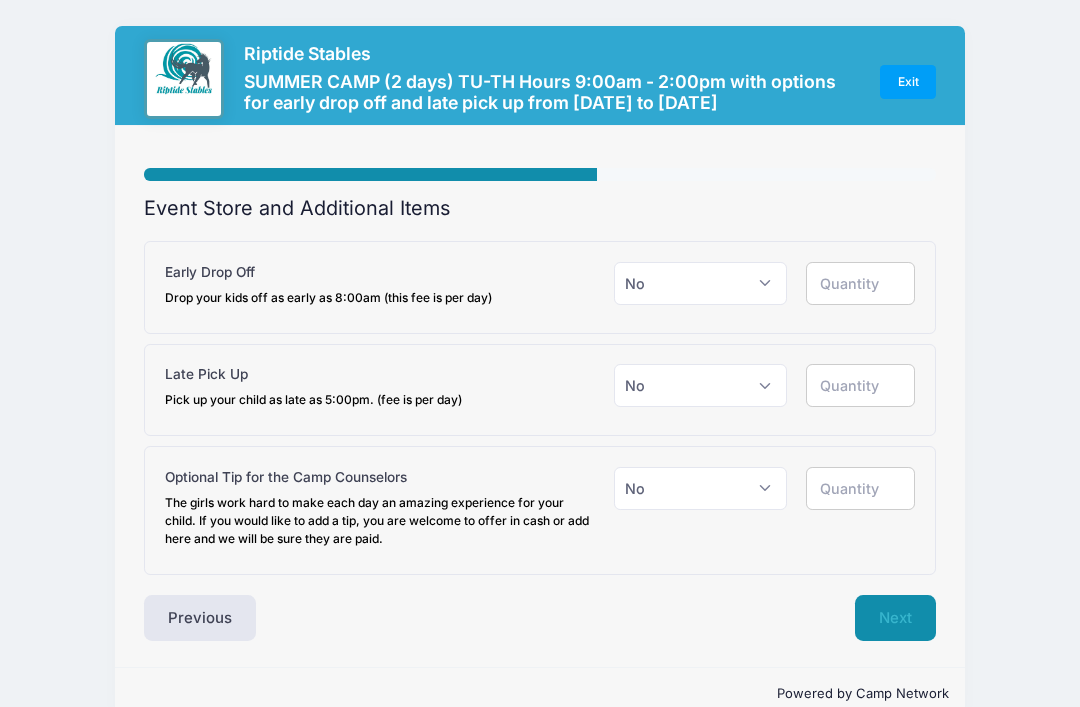 click on "Next" at bounding box center [895, 618] 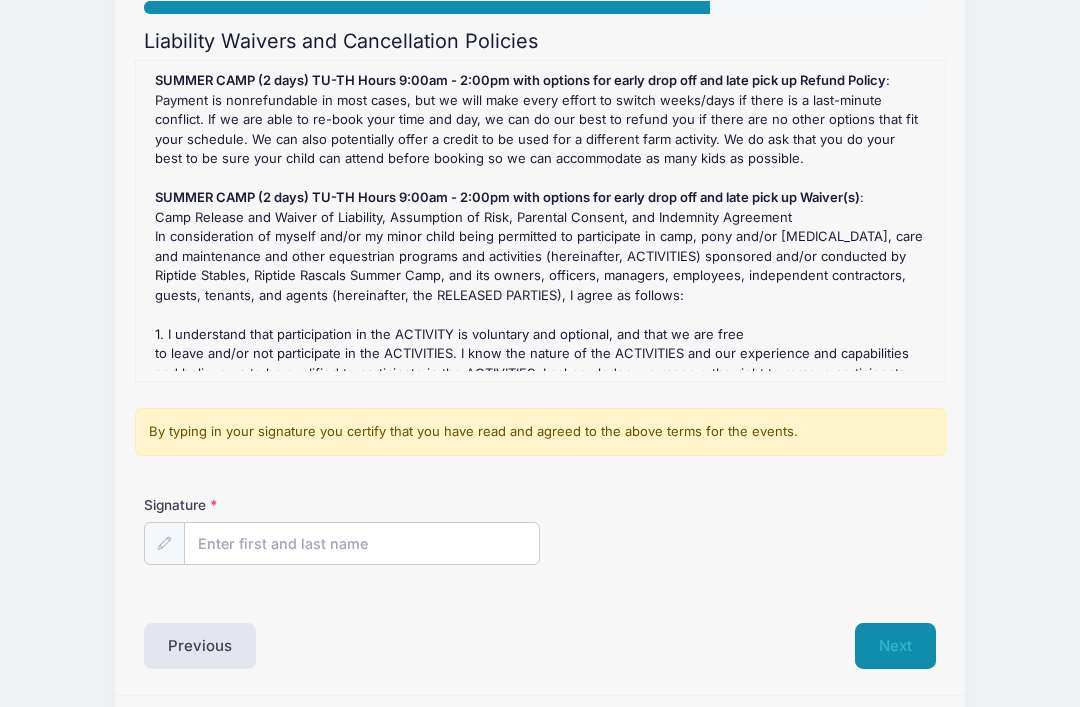scroll, scrollTop: 167, scrollLeft: 0, axis: vertical 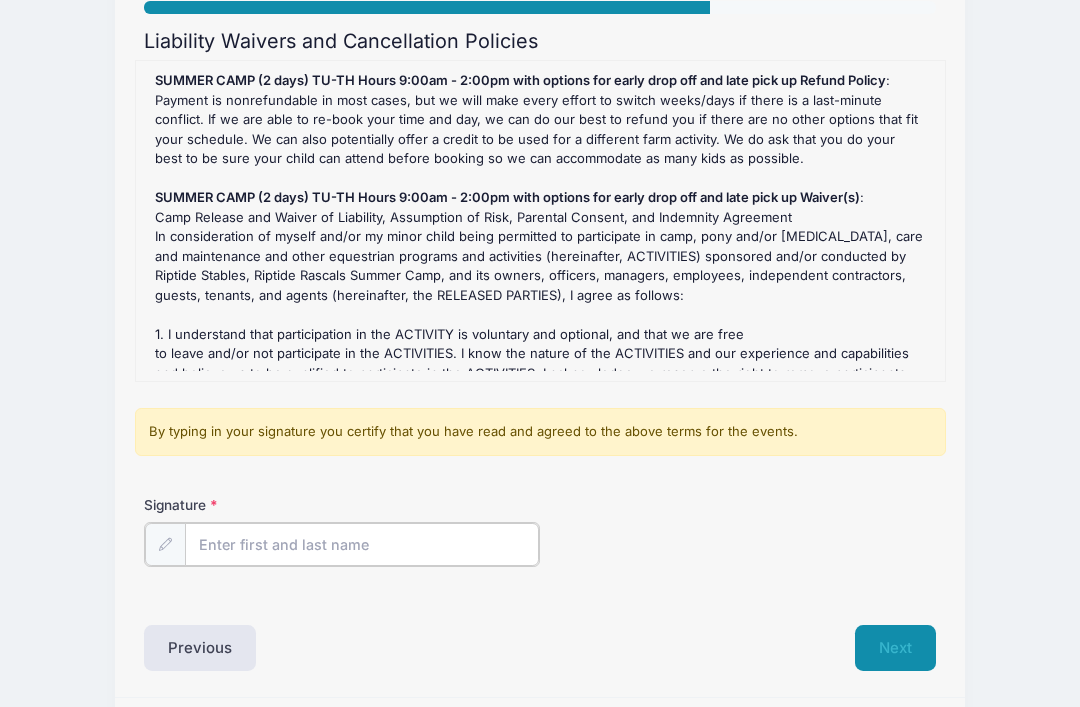 click on "Signature" at bounding box center (362, 544) 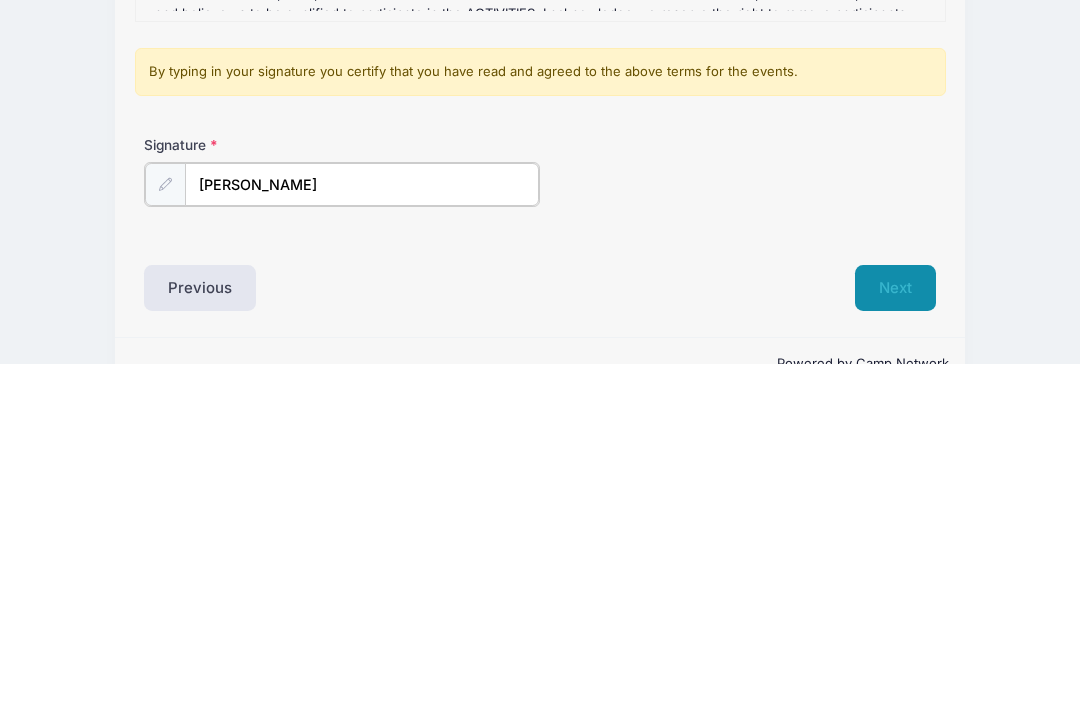 type on "Cindy Mitche" 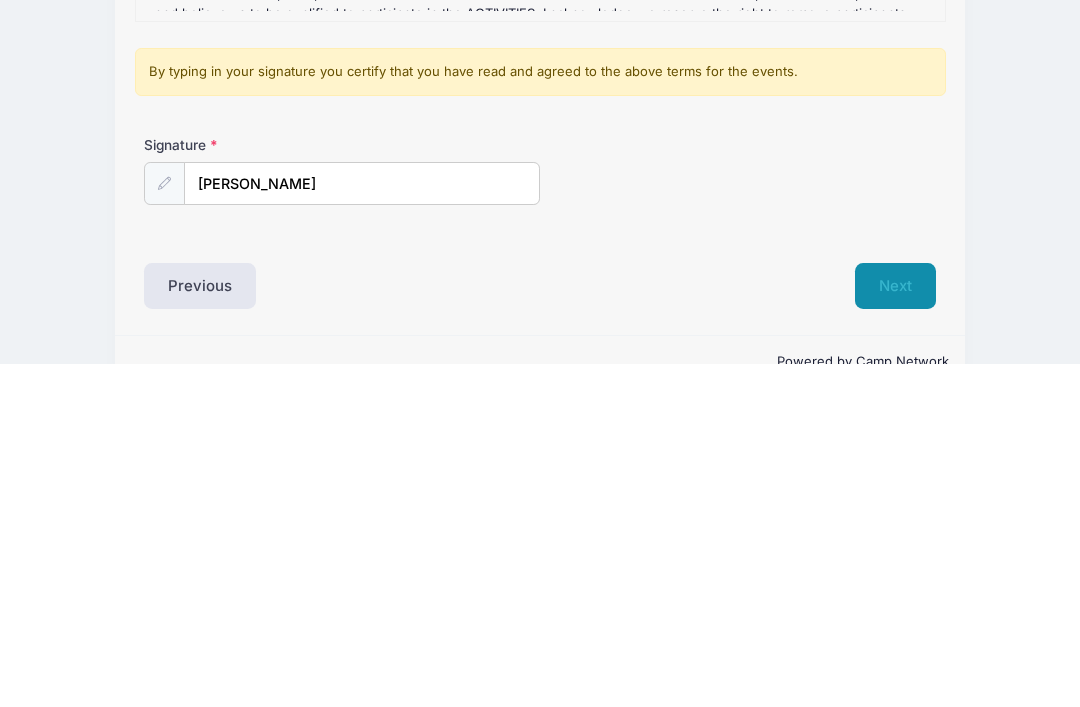 click on "Next" at bounding box center [895, 630] 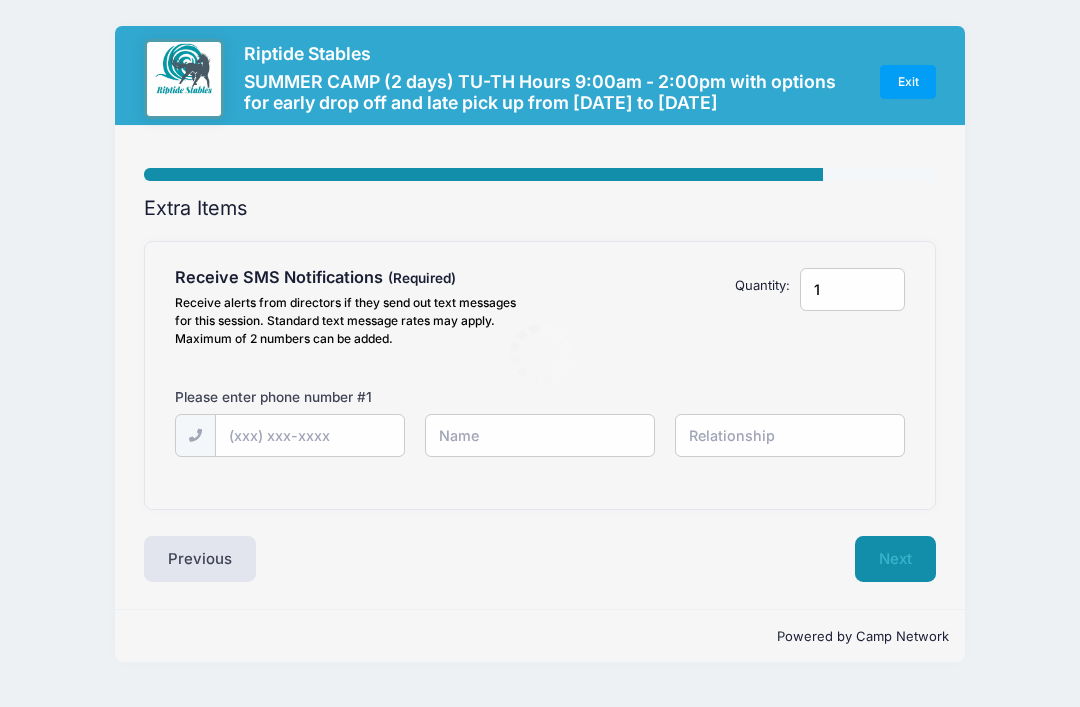 scroll, scrollTop: 0, scrollLeft: 0, axis: both 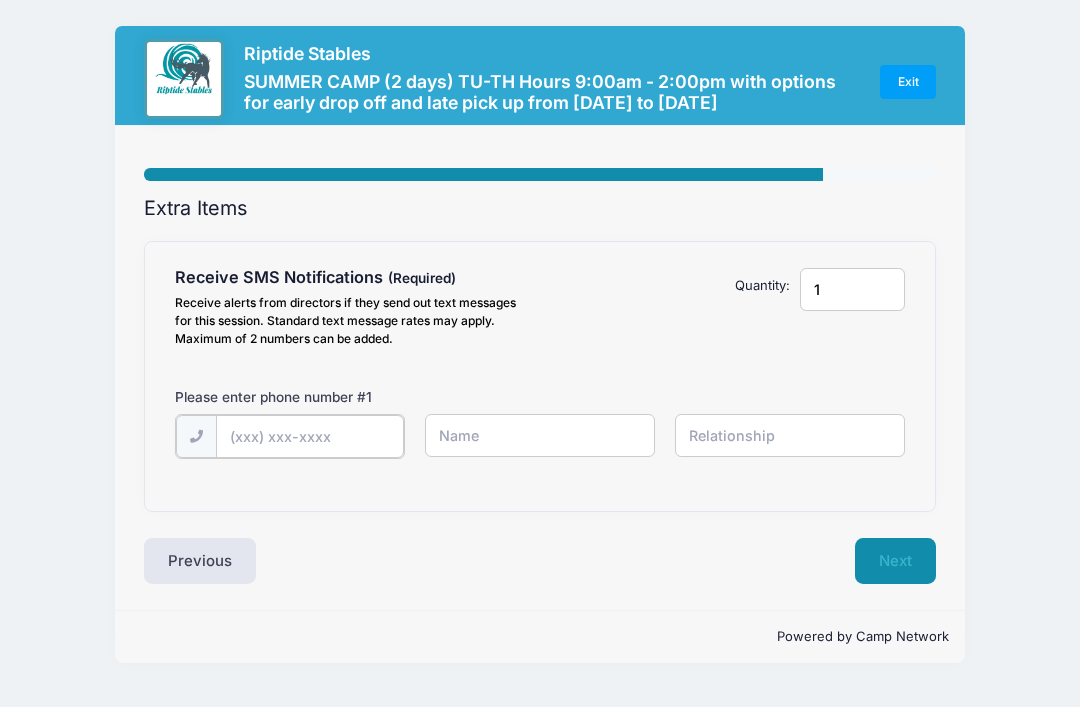click at bounding box center (0, 0) 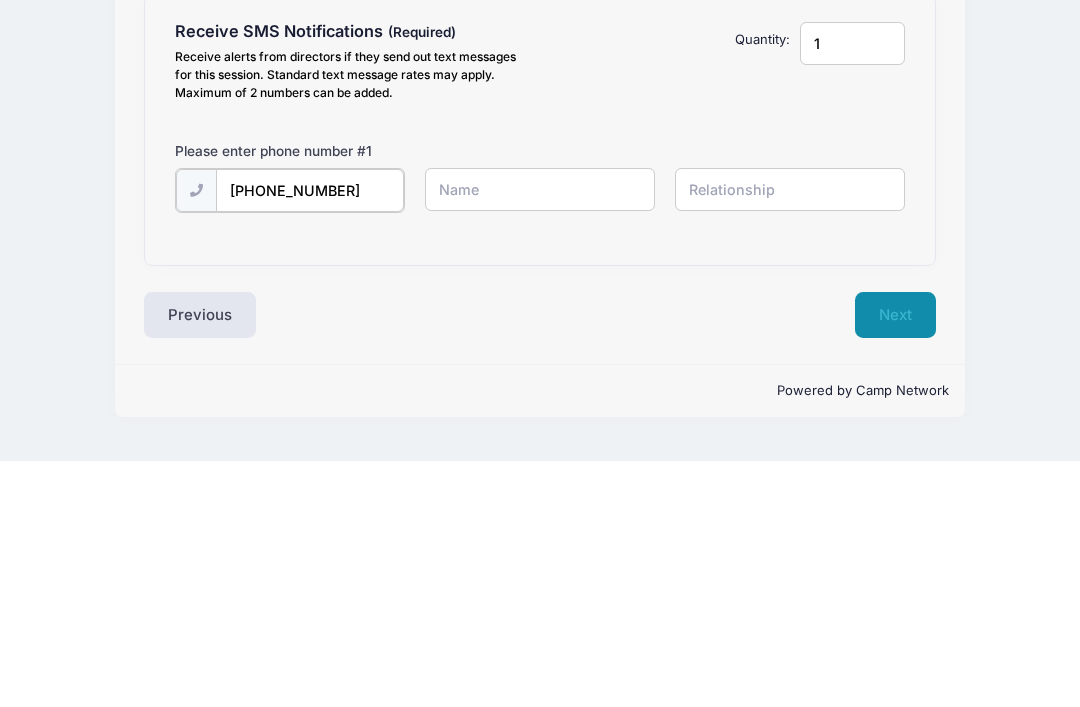 type on "(703) 717-2432" 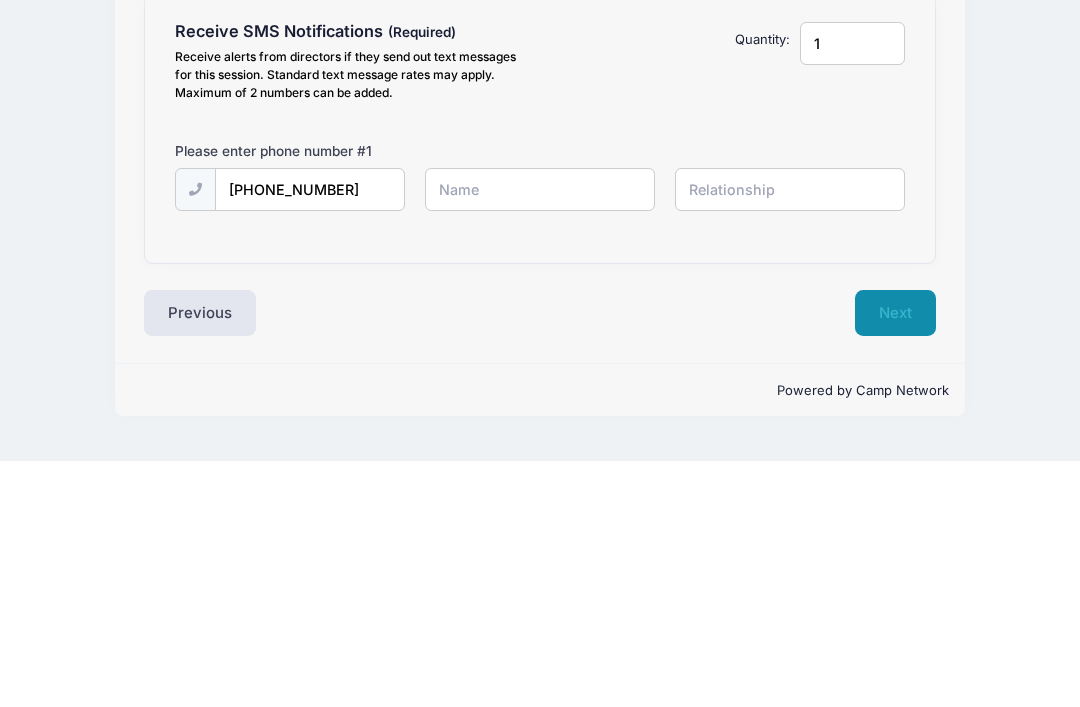 click at bounding box center (0, 0) 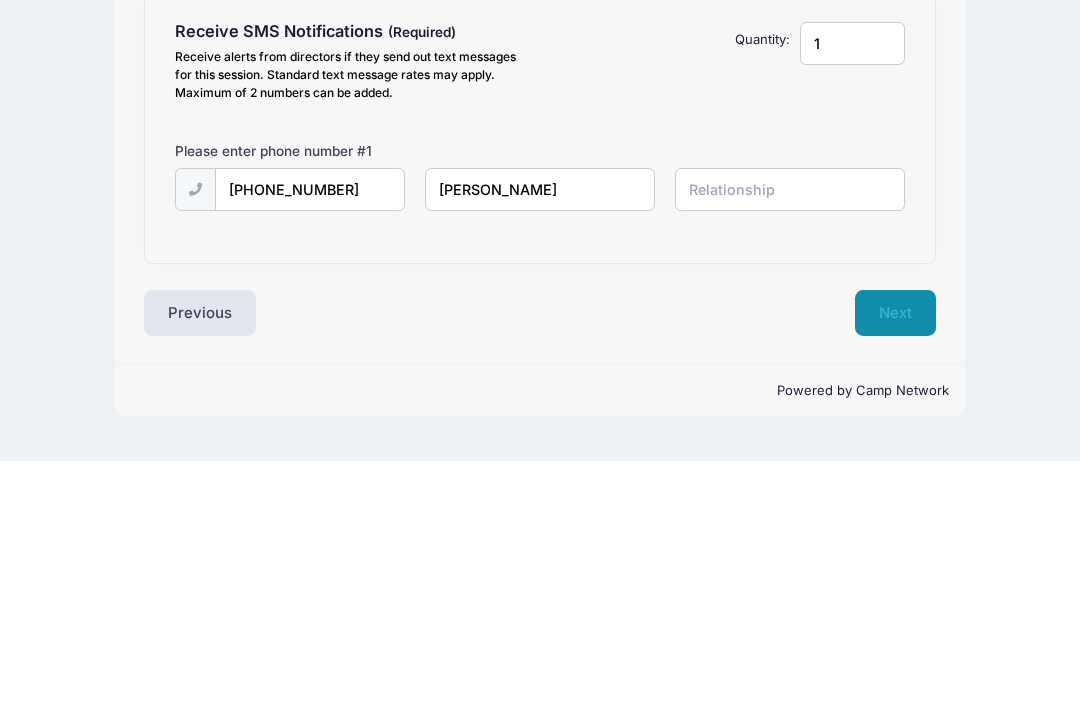 type on "Cindy Mitchell" 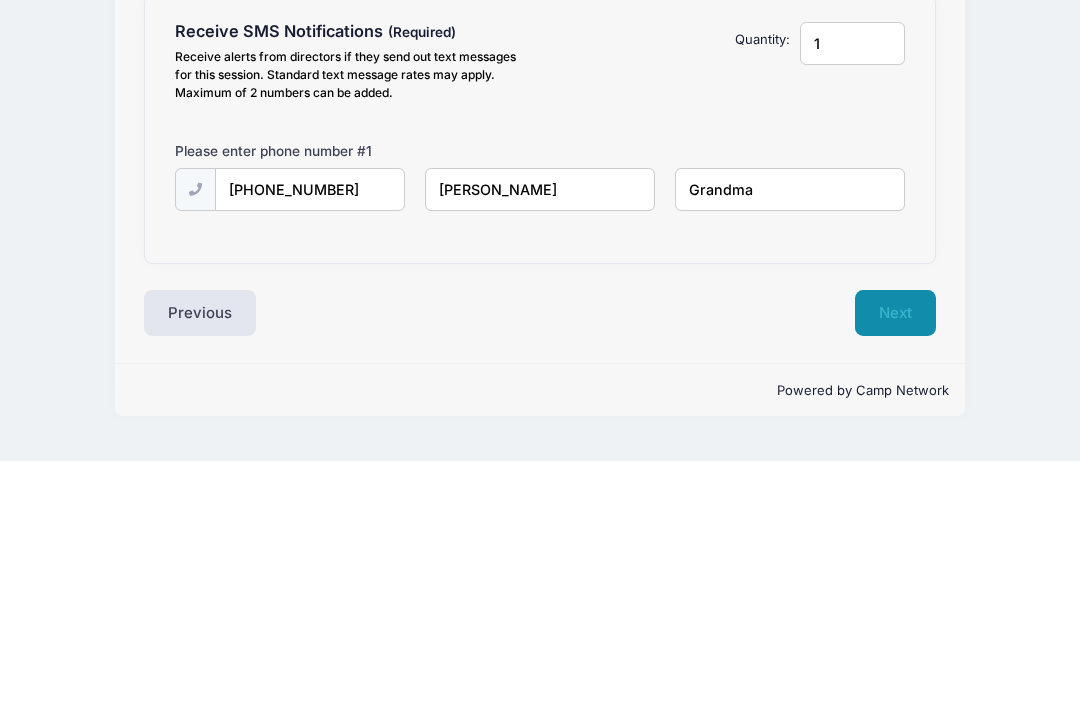 type on "Grandma" 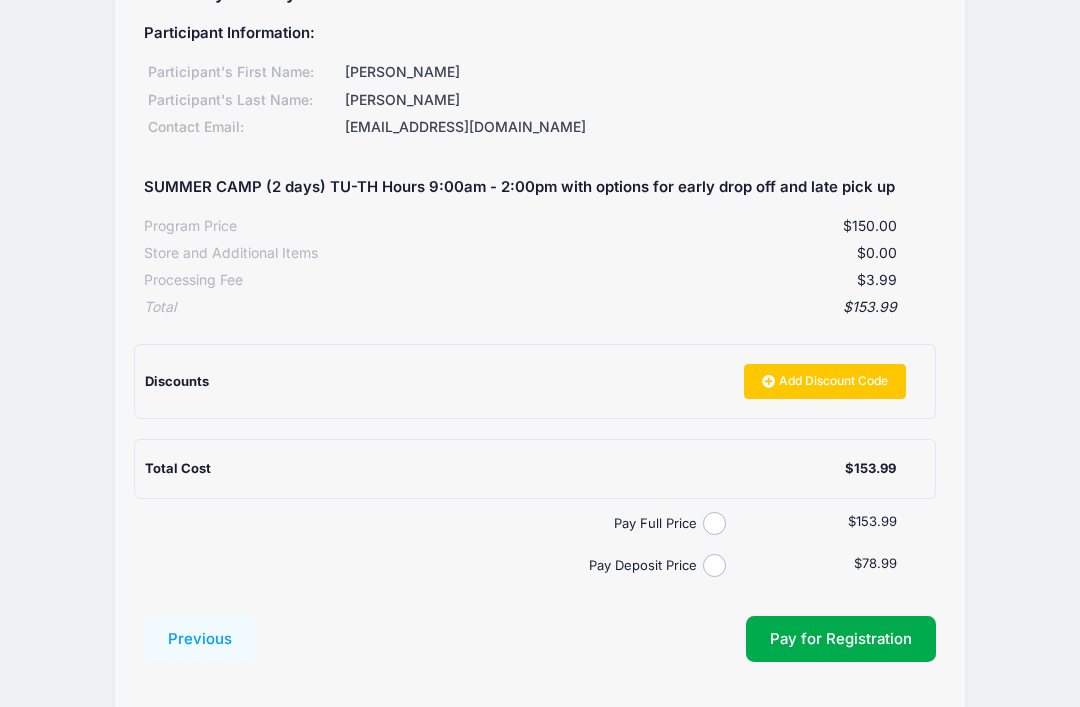 scroll, scrollTop: 239, scrollLeft: 0, axis: vertical 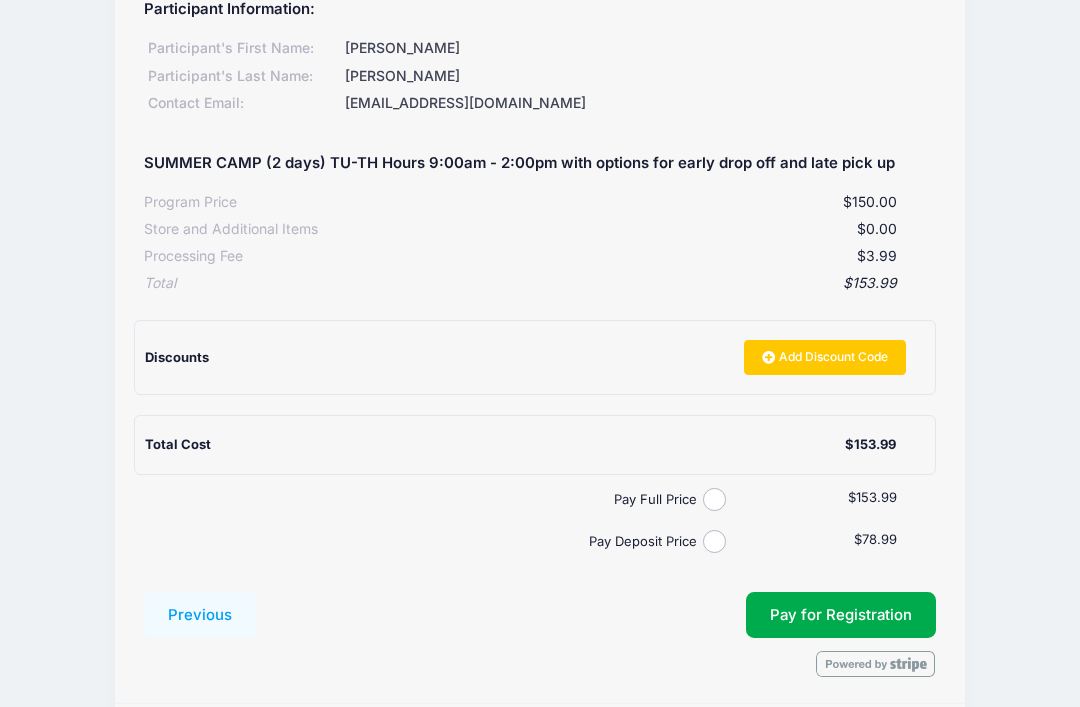click on "Pay Full Price" at bounding box center [714, 499] 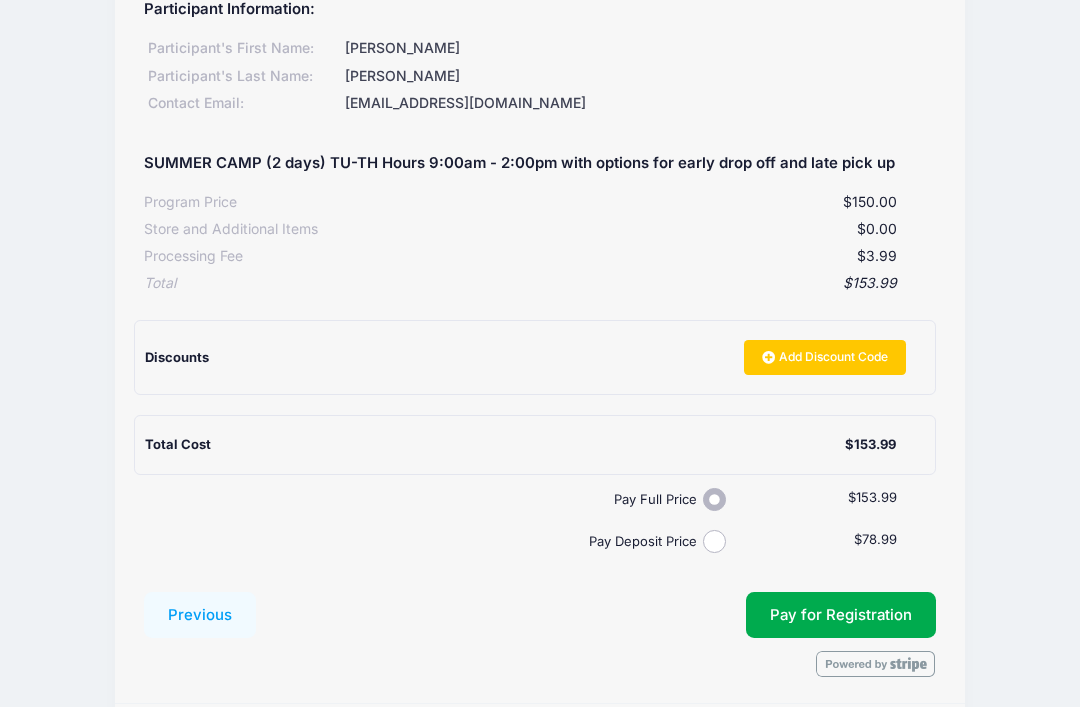click on "Pay for Registration" at bounding box center [841, 615] 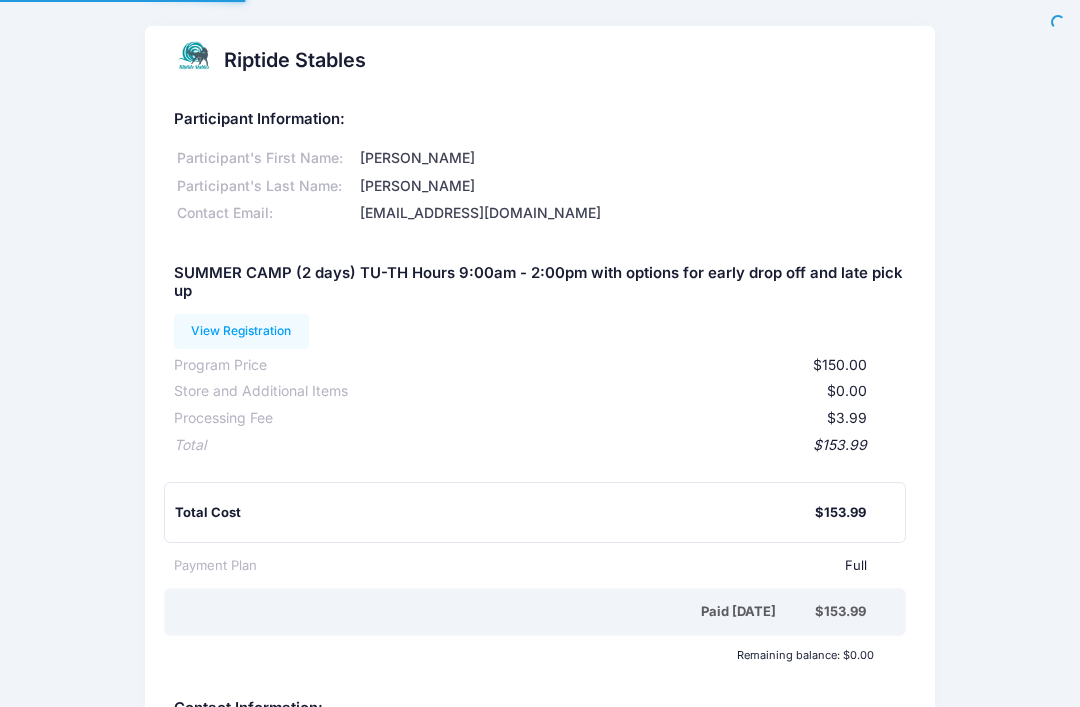 scroll, scrollTop: 0, scrollLeft: 0, axis: both 